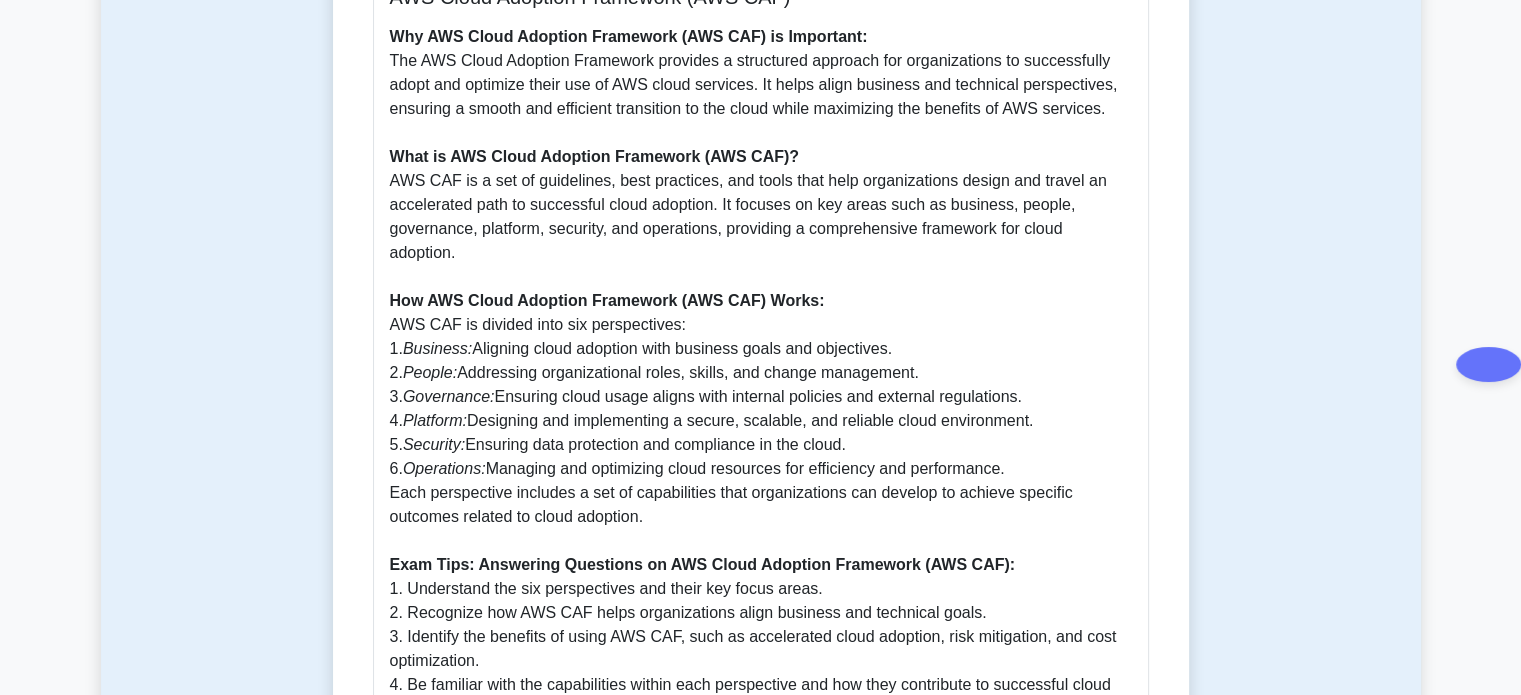 scroll, scrollTop: 1000, scrollLeft: 0, axis: vertical 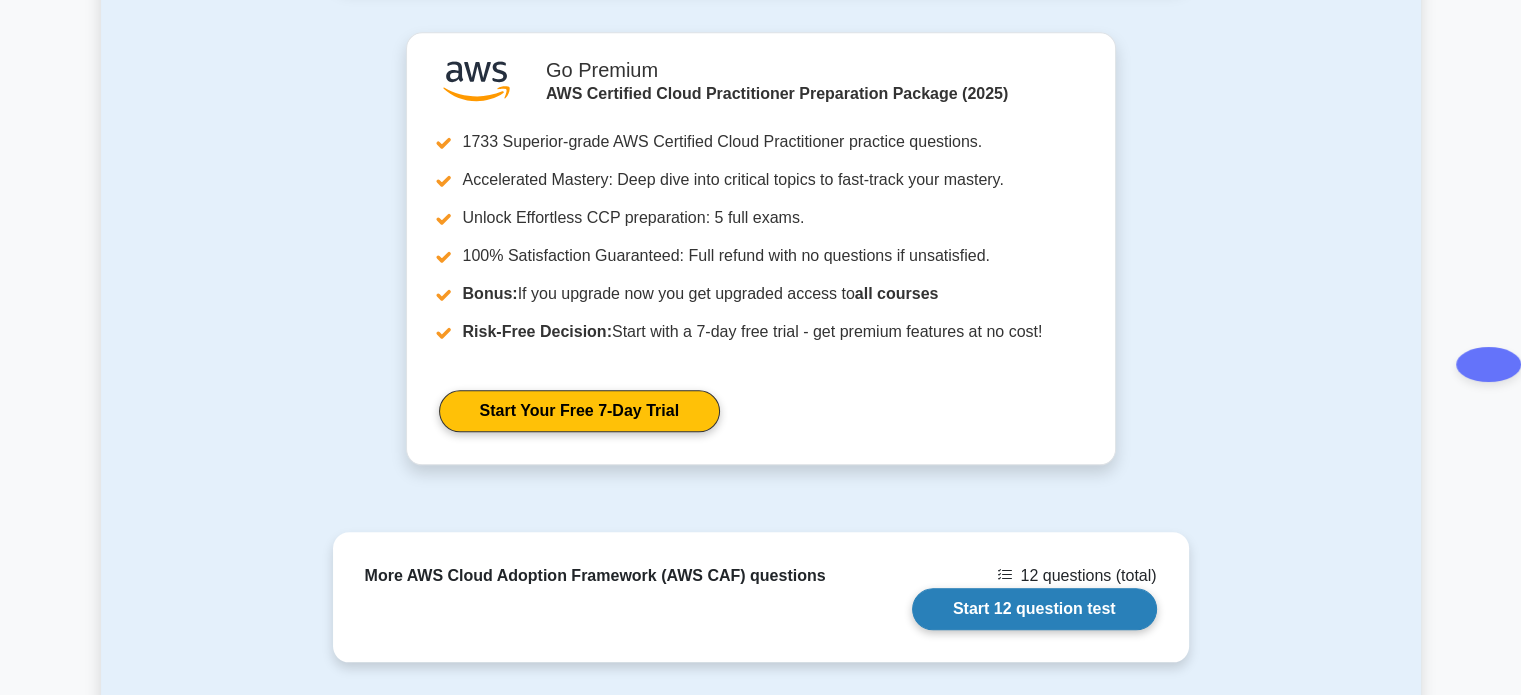 click on "Start 12 question test" at bounding box center [1034, 609] 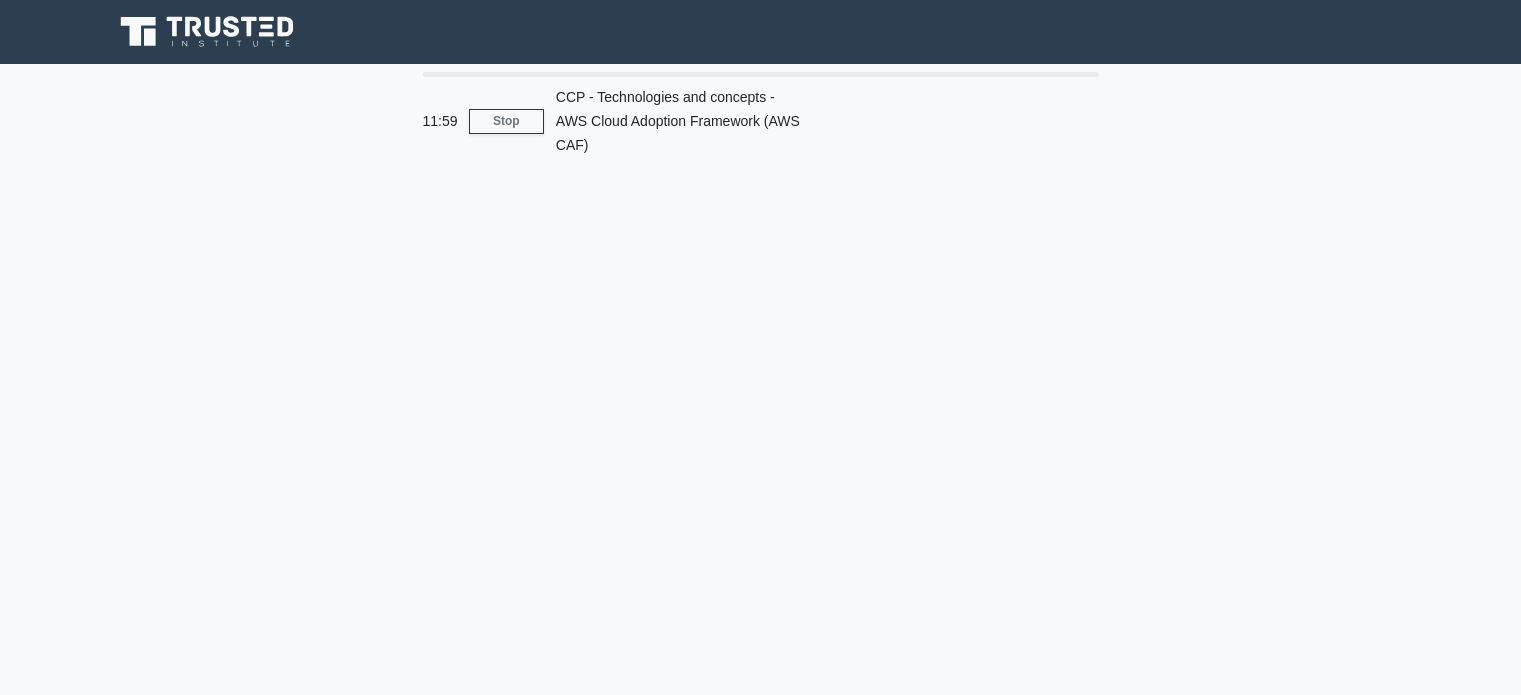 scroll, scrollTop: 0, scrollLeft: 0, axis: both 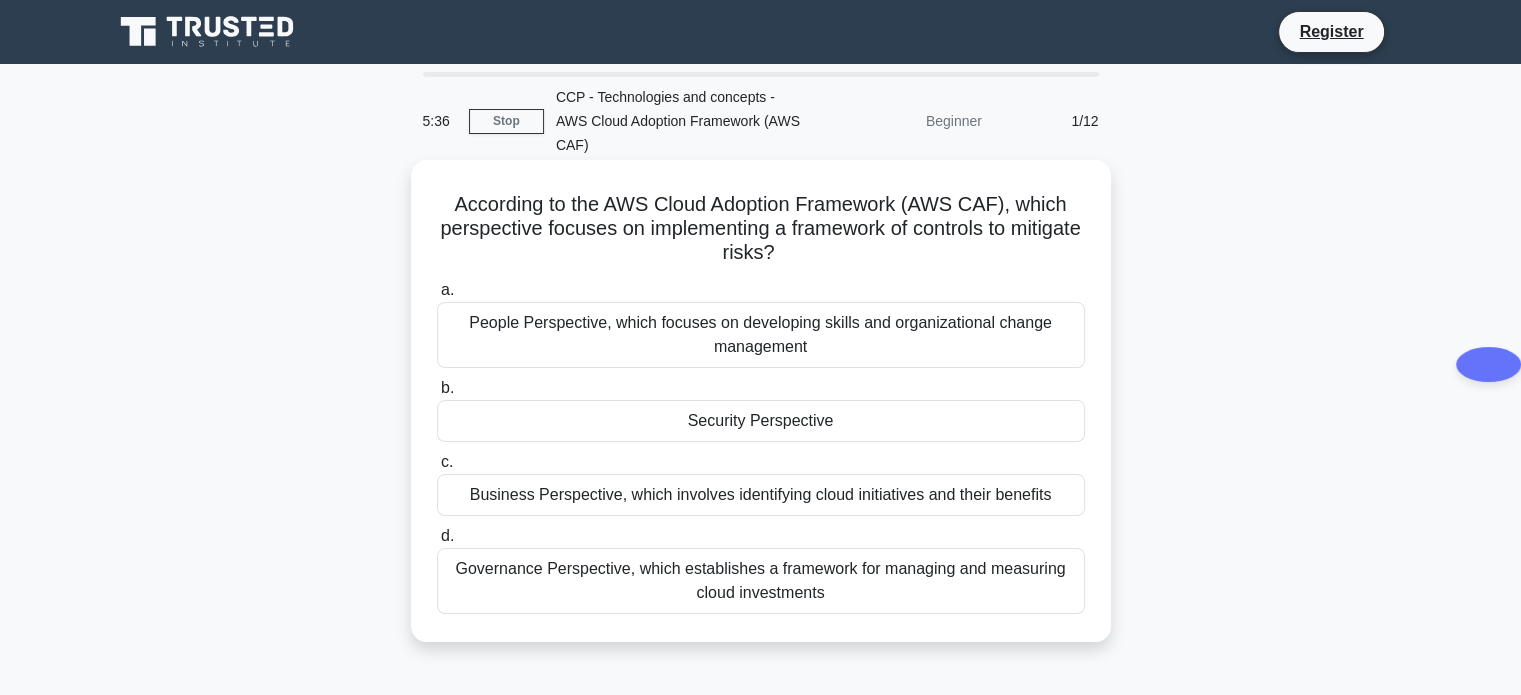 click on "People Perspective, which focuses on developing skills and organizational change management" at bounding box center (761, 335) 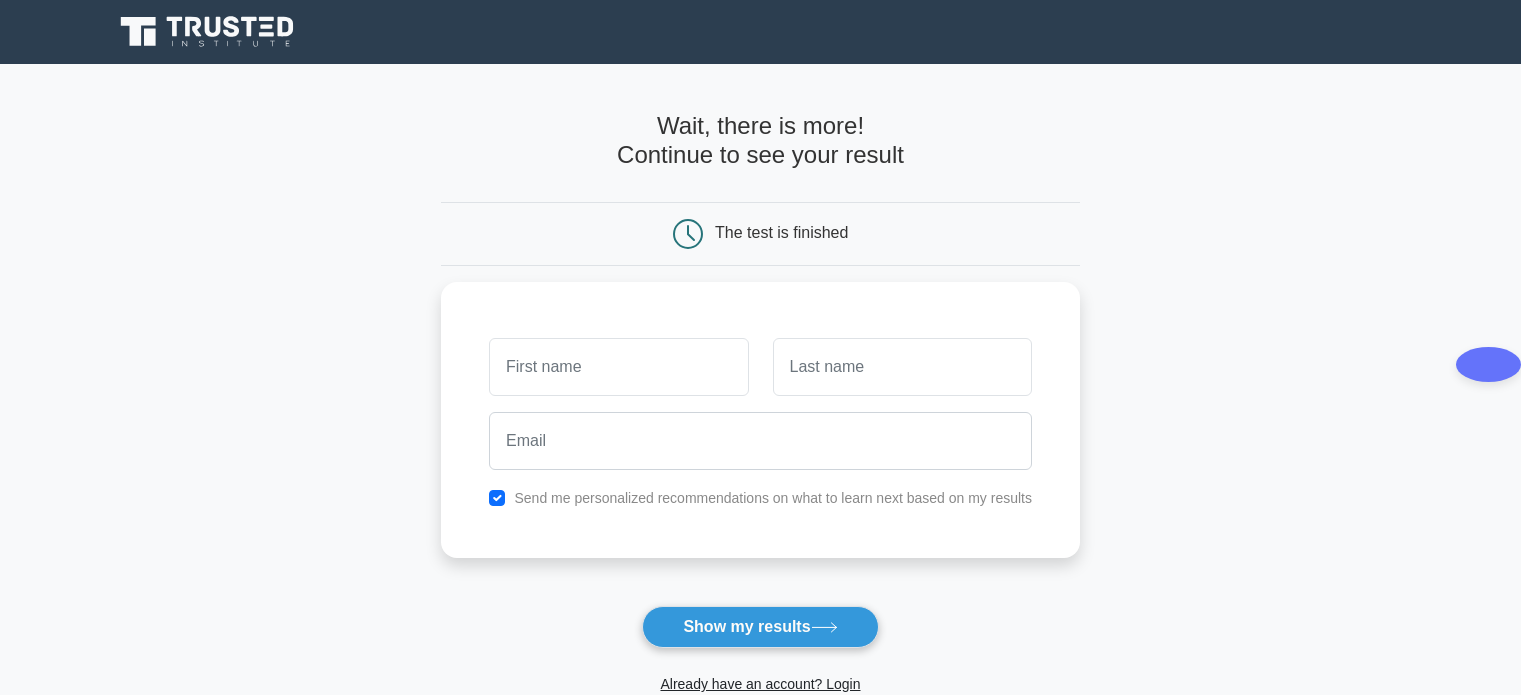 scroll, scrollTop: 0, scrollLeft: 0, axis: both 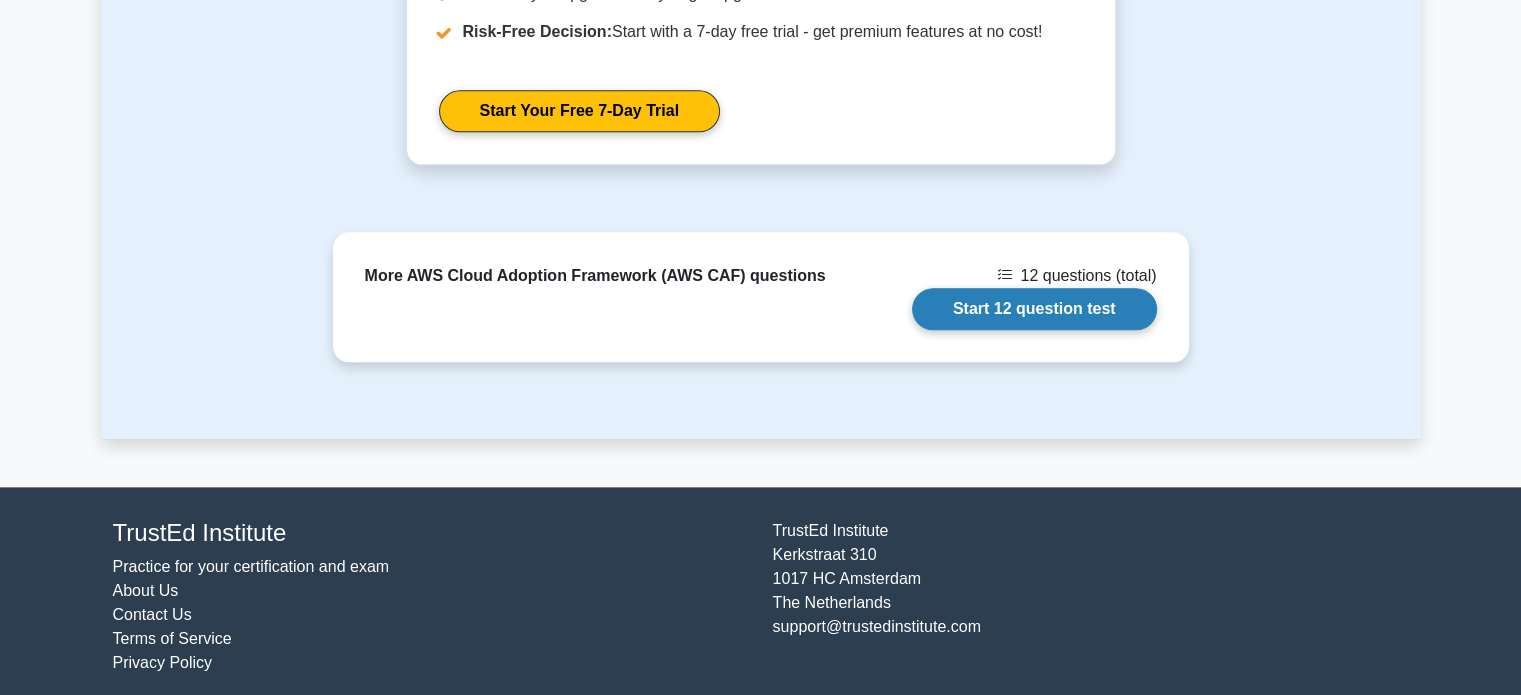 click on "Start 12 question test" at bounding box center (1034, 309) 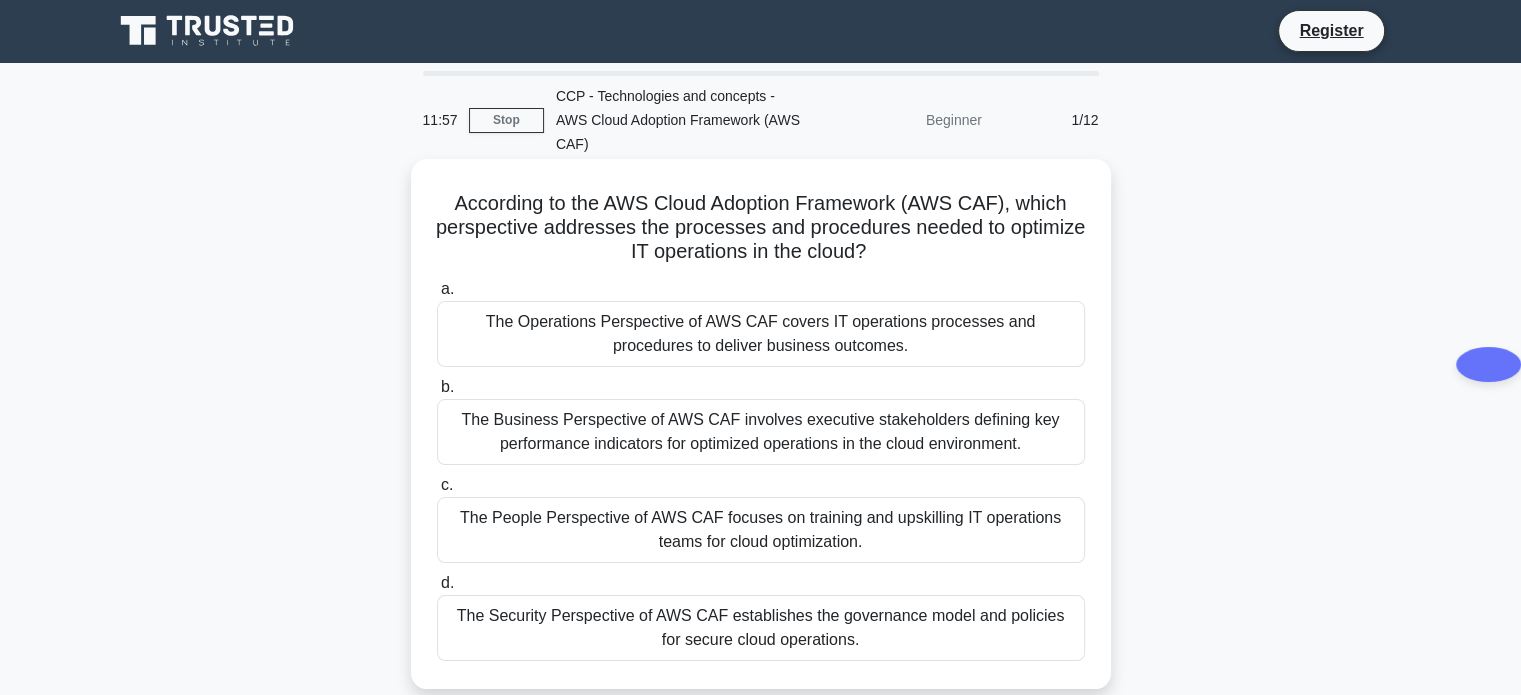 scroll, scrollTop: 200, scrollLeft: 0, axis: vertical 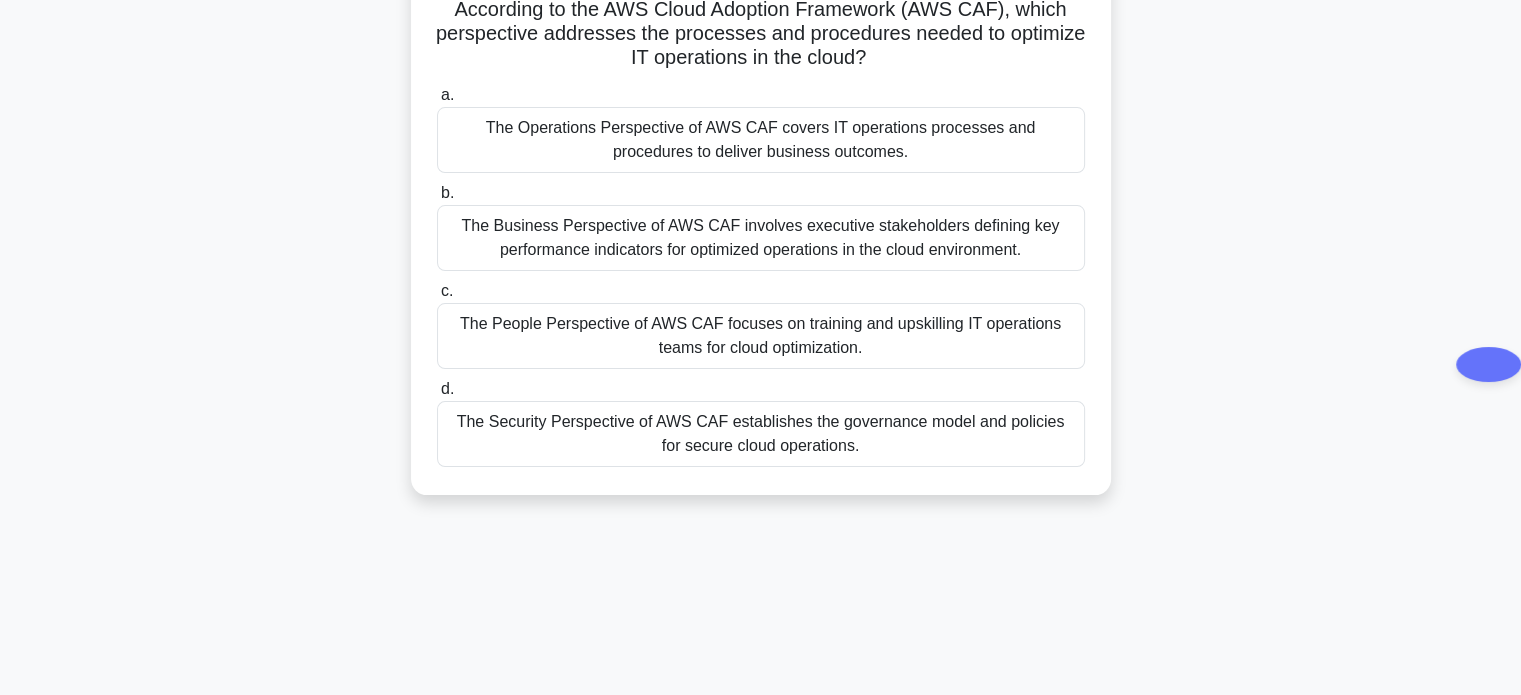 click on "[TIME]
Stop
CCP  - Technologies and concepts  - AWS Cloud Adoption Framework (AWS CAF)
Beginner
1/12
According to the AWS Cloud Adoption Framework (AWS CAF), which perspective addresses the processes and procedures needed to optimize IT operations in the cloud?
.spinner_0XTQ{transform-origin:center;animation:spinner_y6GP .75s linear infinite}@keyframes spinner_y6GP{100%{transform:rotate(360deg)}}
a." at bounding box center [761, 372] 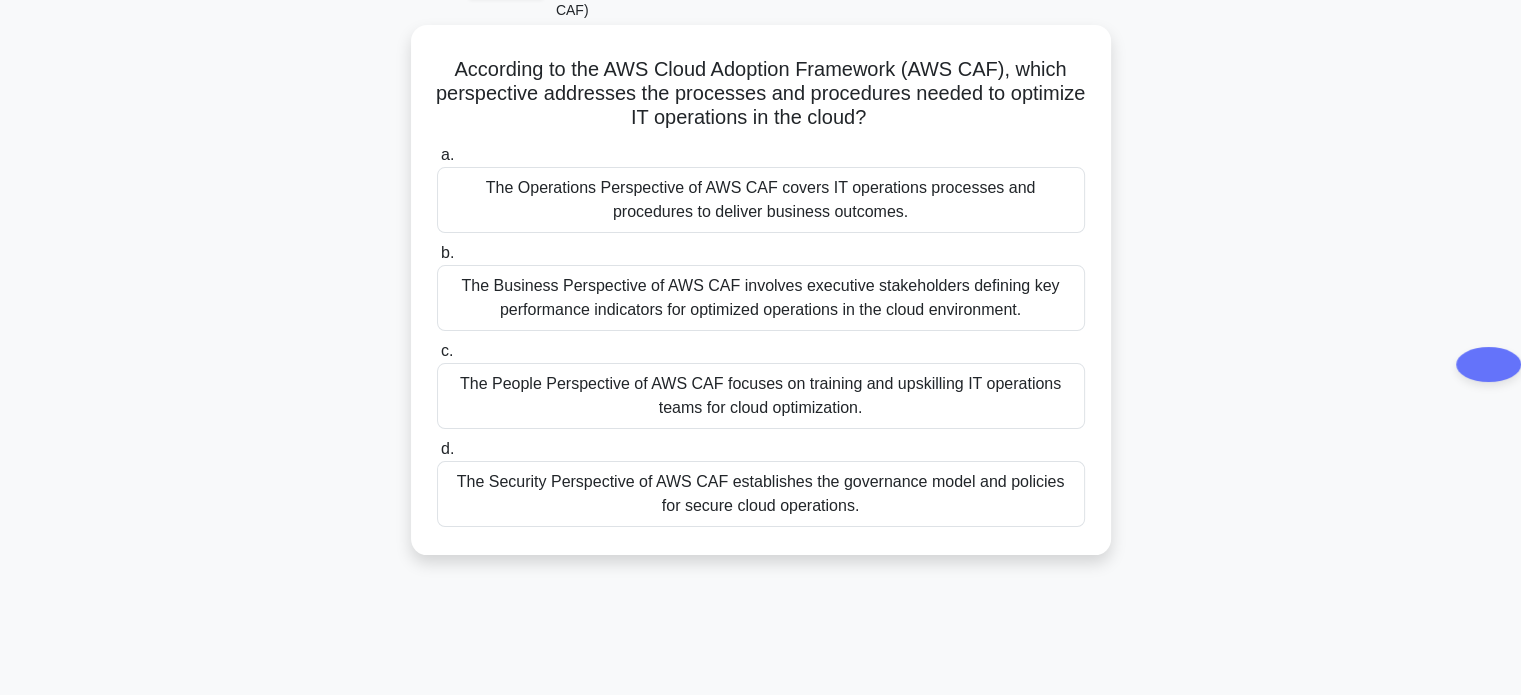scroll, scrollTop: 100, scrollLeft: 0, axis: vertical 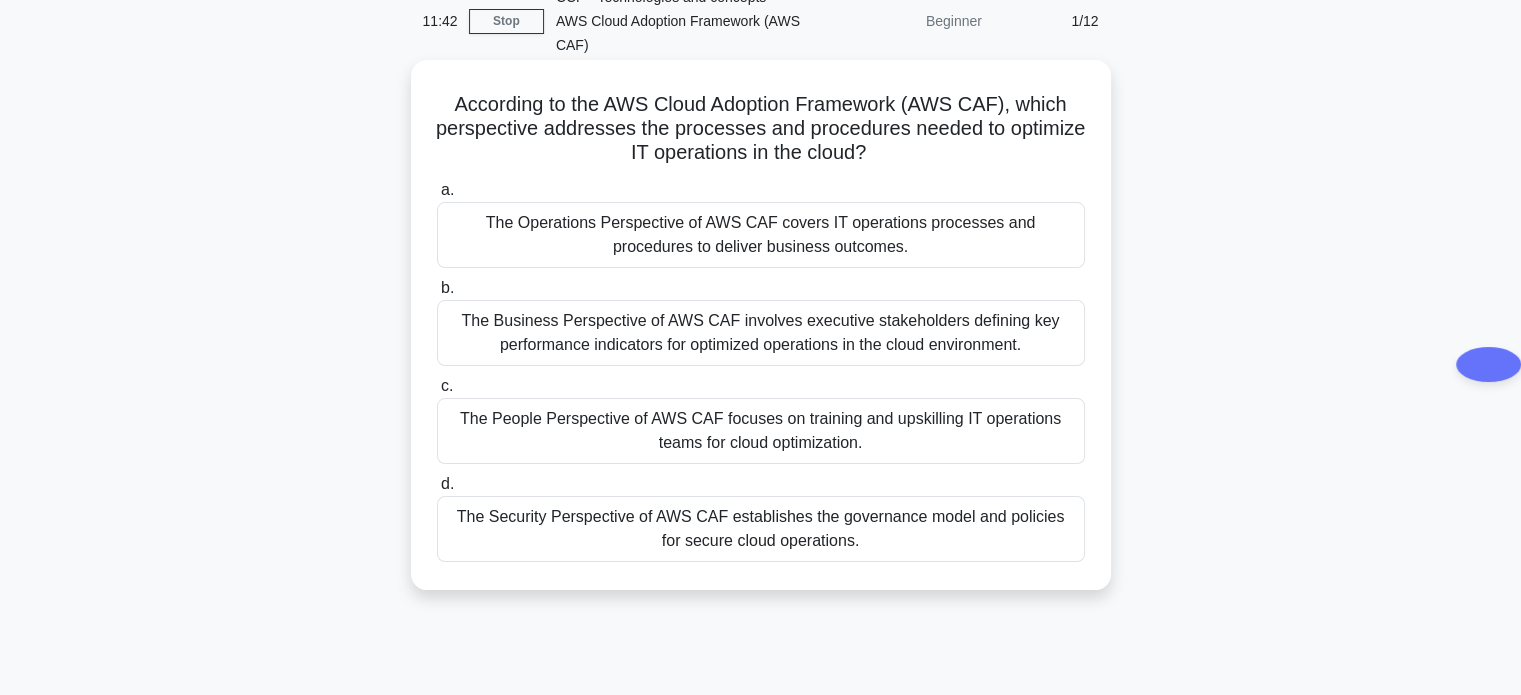 click on "According to the AWS Cloud Adoption Framework (AWS CAF), which perspective addresses the processes and procedures needed to optimize IT operations in the cloud?
.spinner_0XTQ{transform-origin:center;animation:spinner_y6GP .75s linear infinite}@keyframes spinner_y6GP{100%{transform:rotate(360deg)}}" at bounding box center [761, 129] 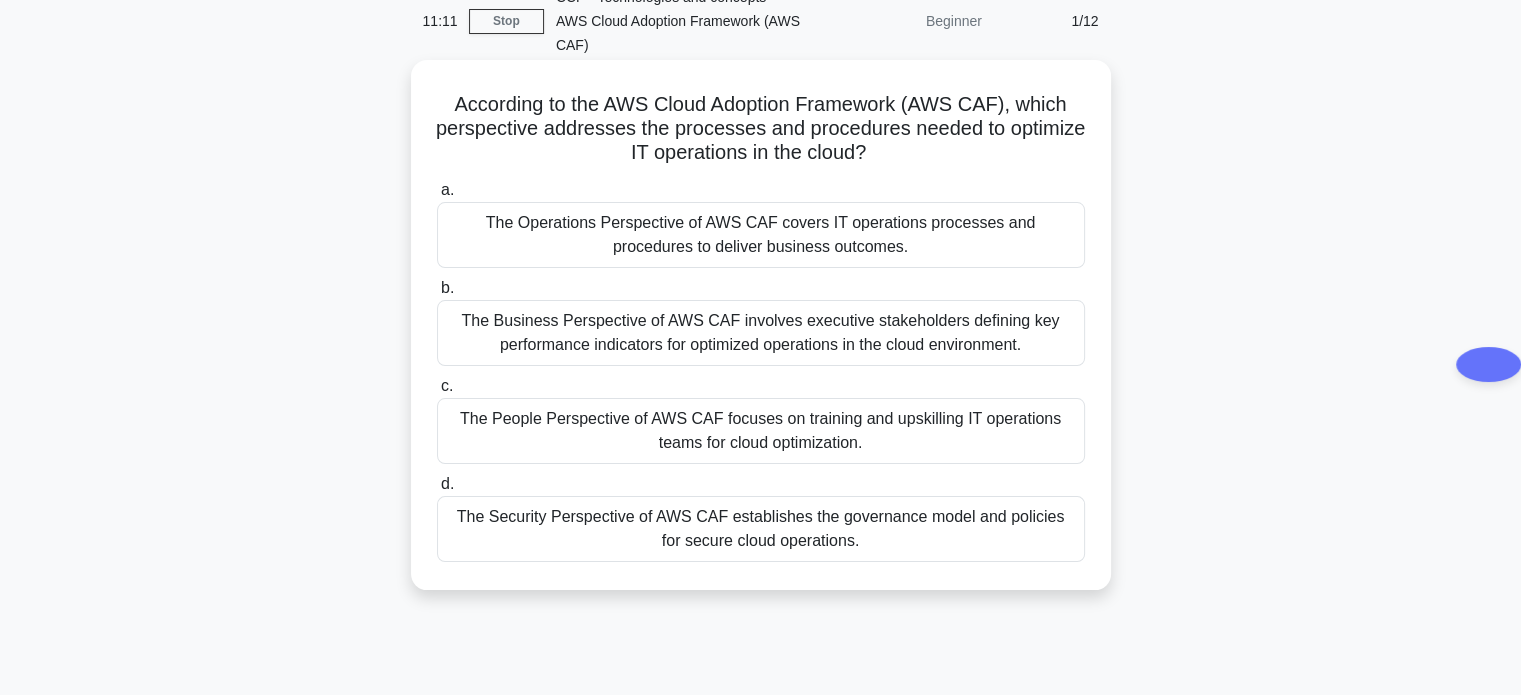 click on "The Business Perspective of AWS CAF involves executive stakeholders defining key performance indicators for optimized operations in the cloud environment." at bounding box center (761, 333) 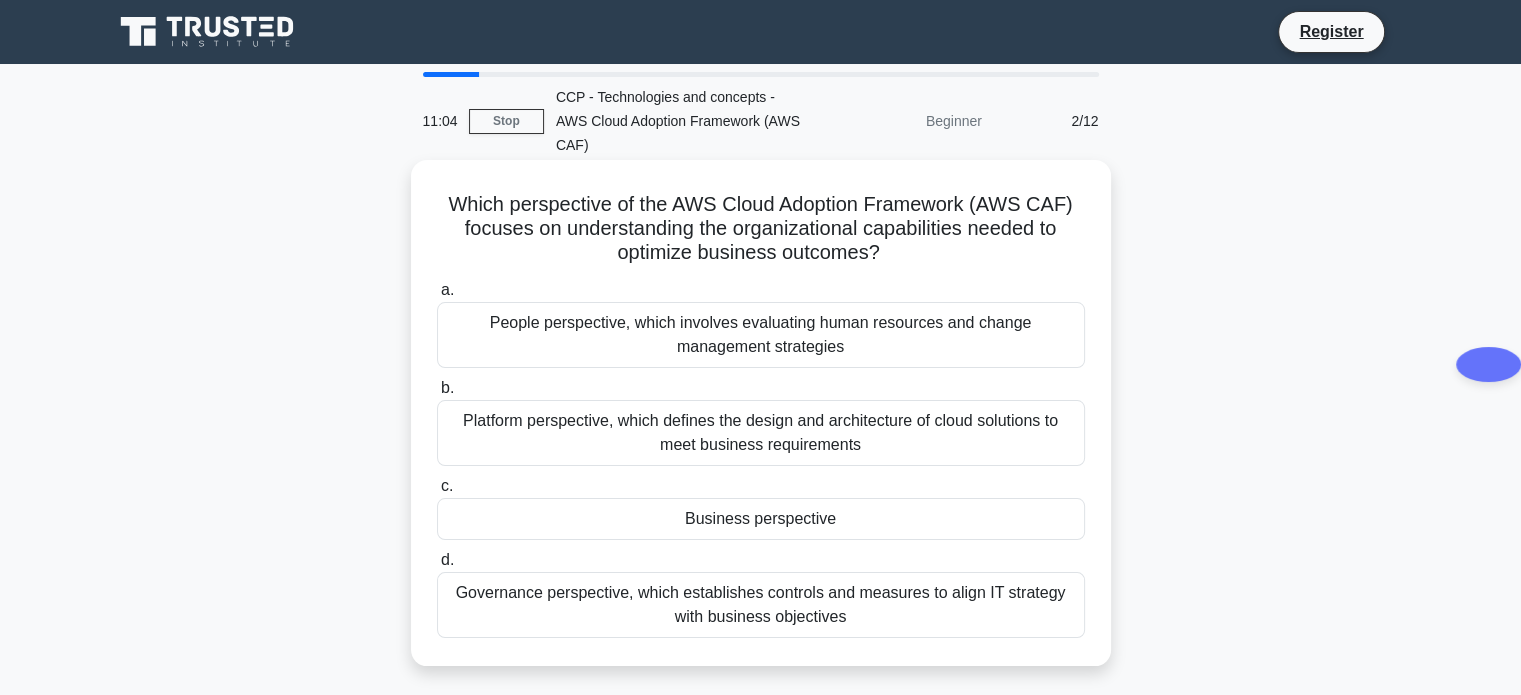 scroll, scrollTop: 100, scrollLeft: 0, axis: vertical 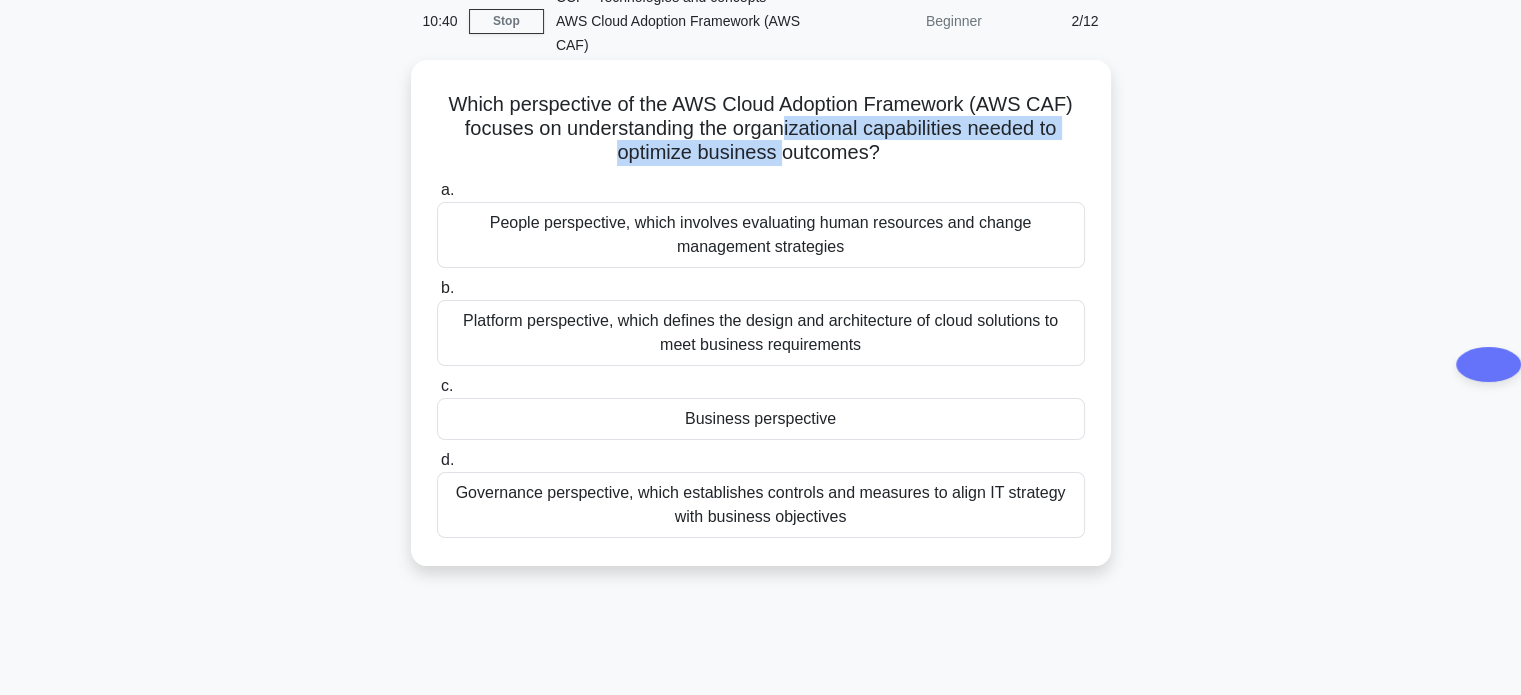 drag, startPoint x: 782, startPoint y: 110, endPoint x: 782, endPoint y: 135, distance: 25 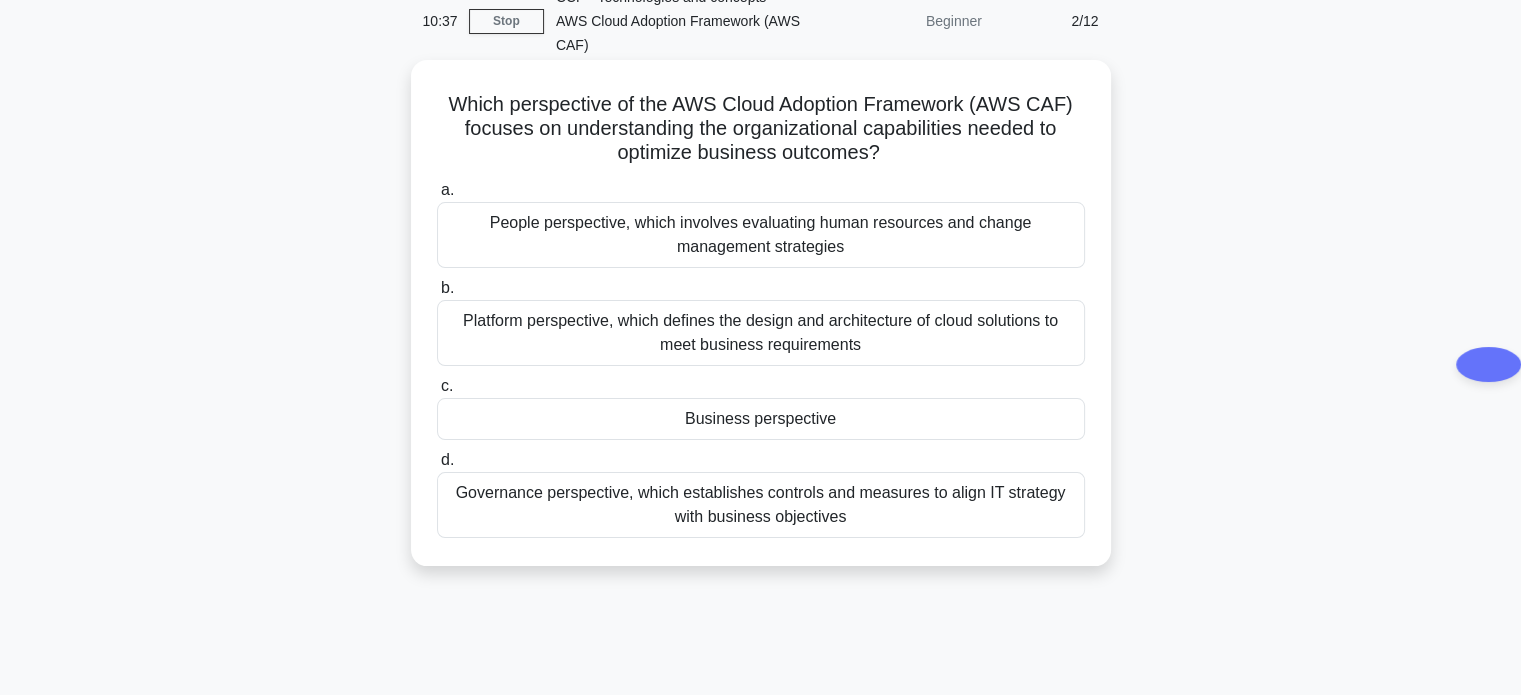 click on "Business perspective" at bounding box center [761, 419] 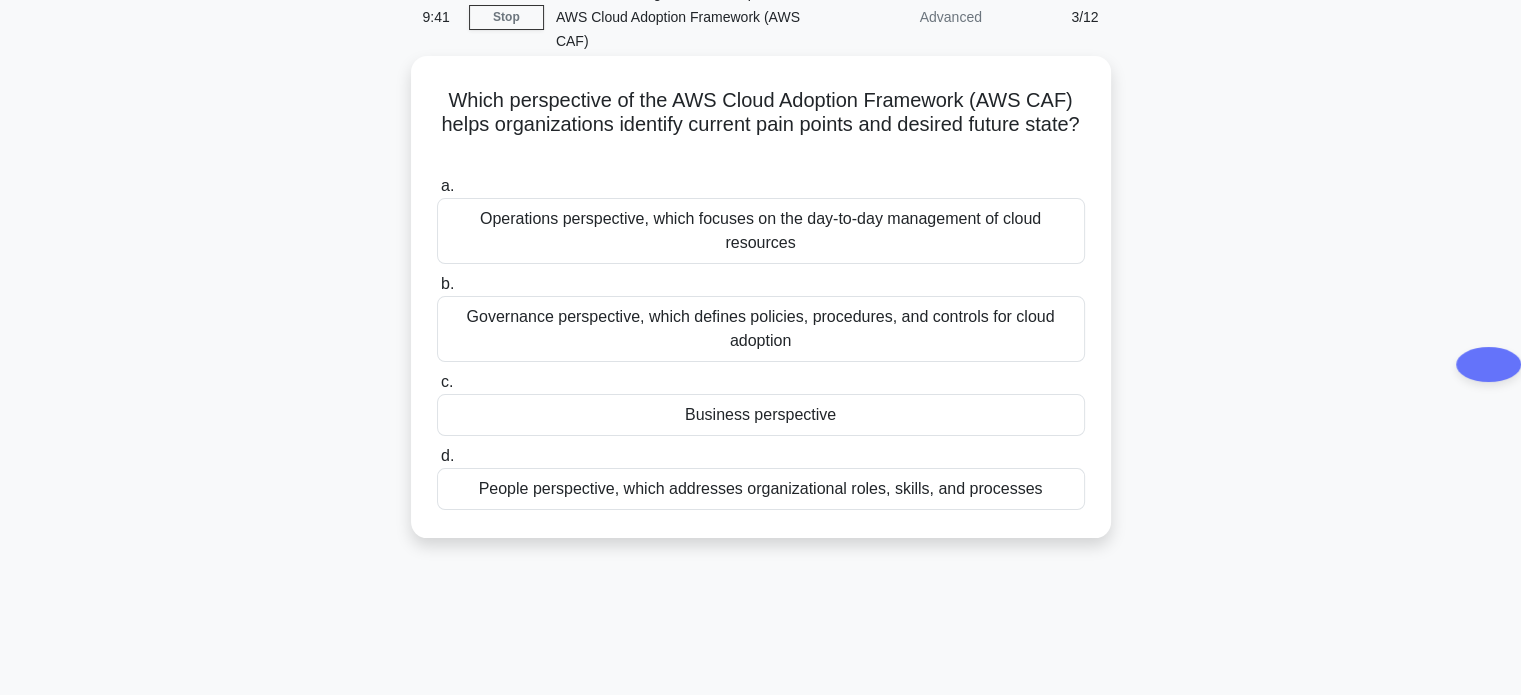 scroll, scrollTop: 0, scrollLeft: 0, axis: both 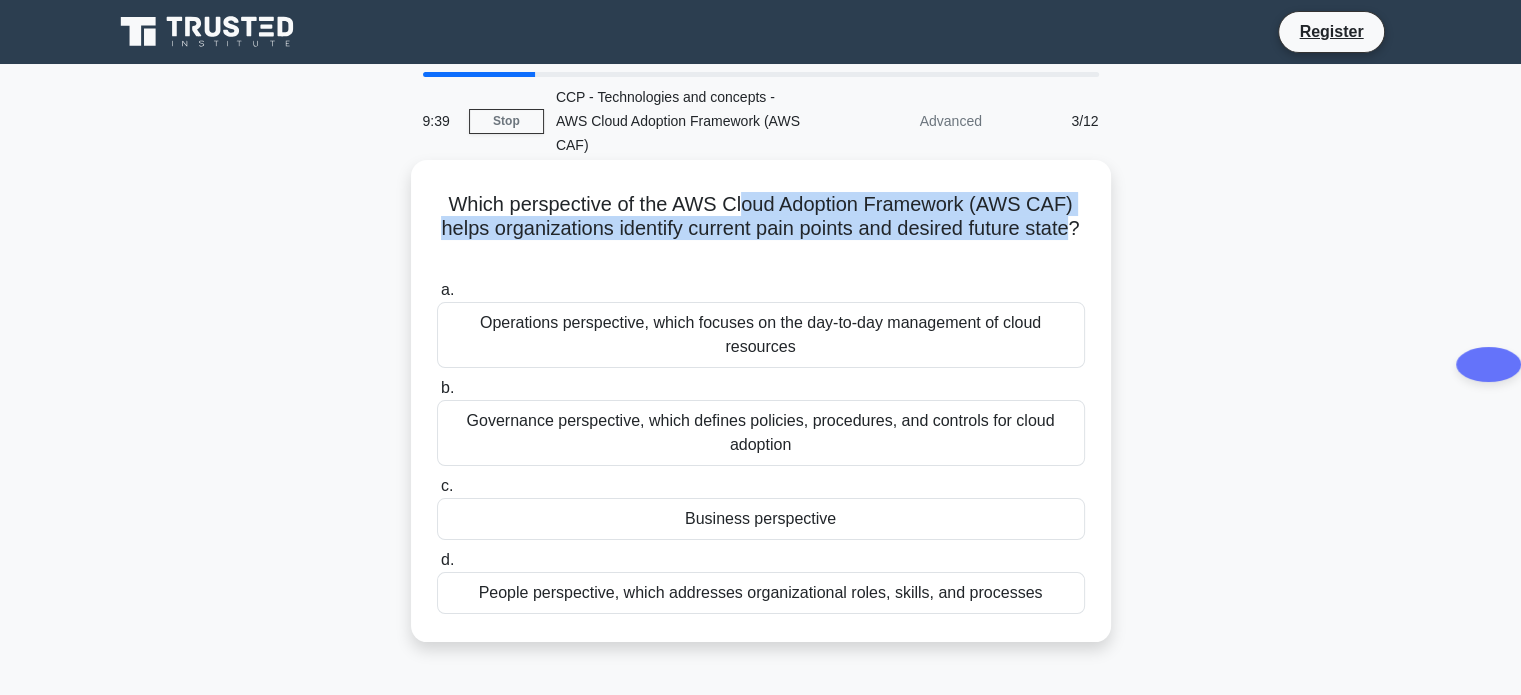drag, startPoint x: 745, startPoint y: 183, endPoint x: 760, endPoint y: 237, distance: 56.044624 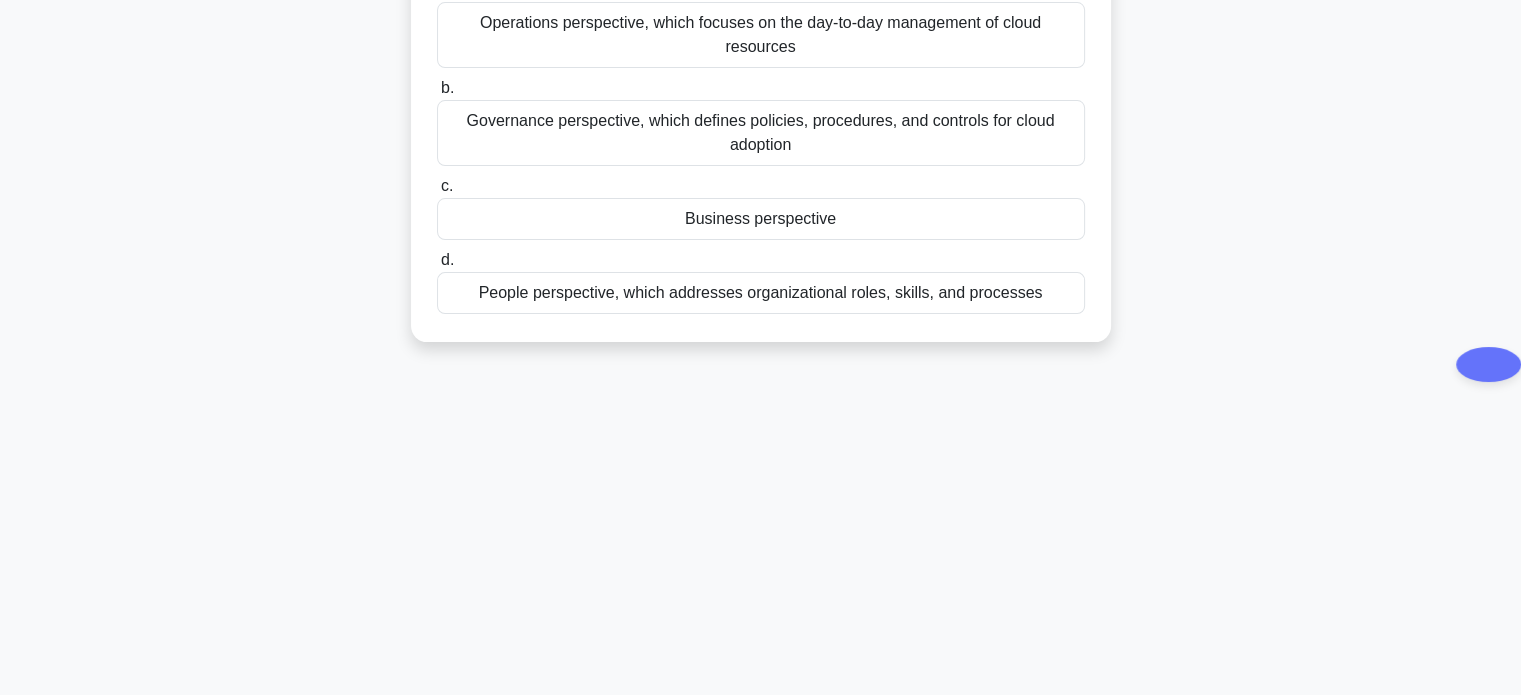 click on "People perspective, which addresses organizational roles, skills, and processes" at bounding box center (761, 293) 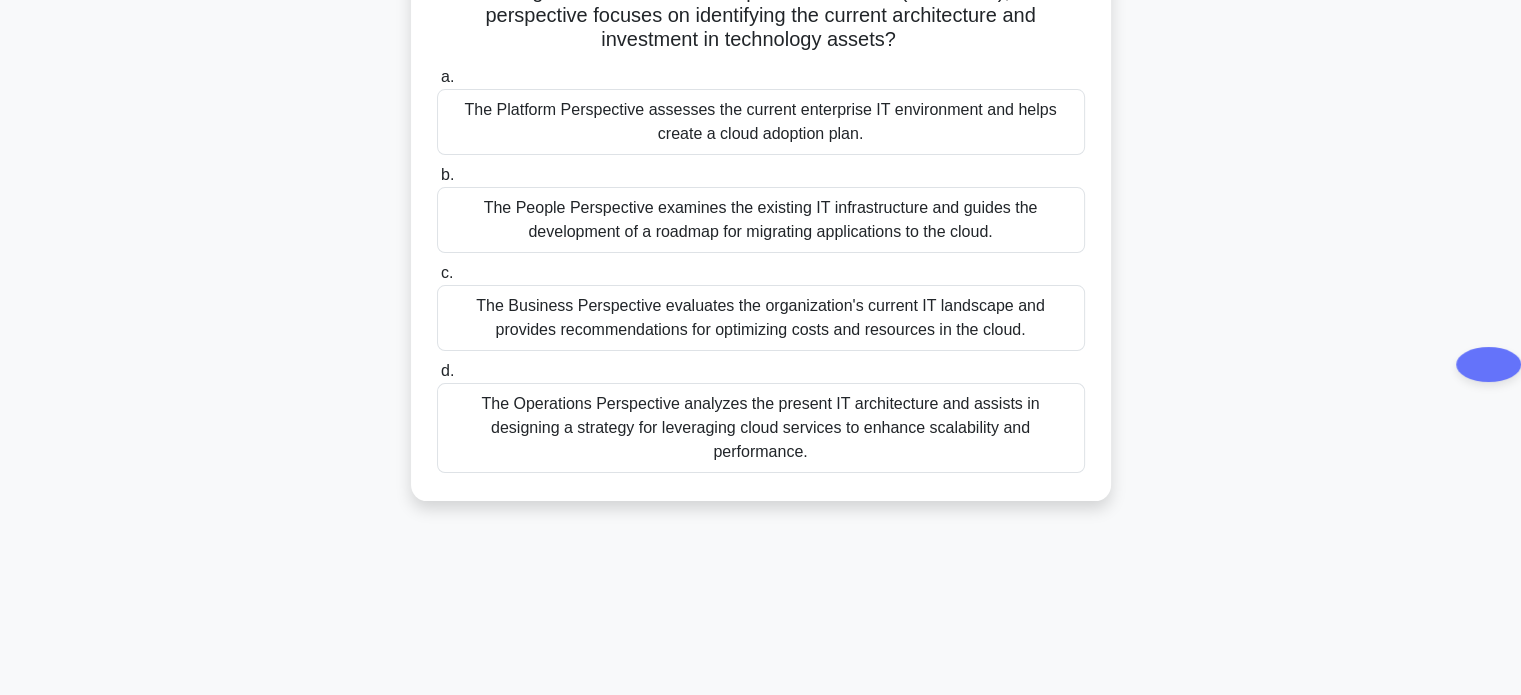 scroll, scrollTop: 48, scrollLeft: 0, axis: vertical 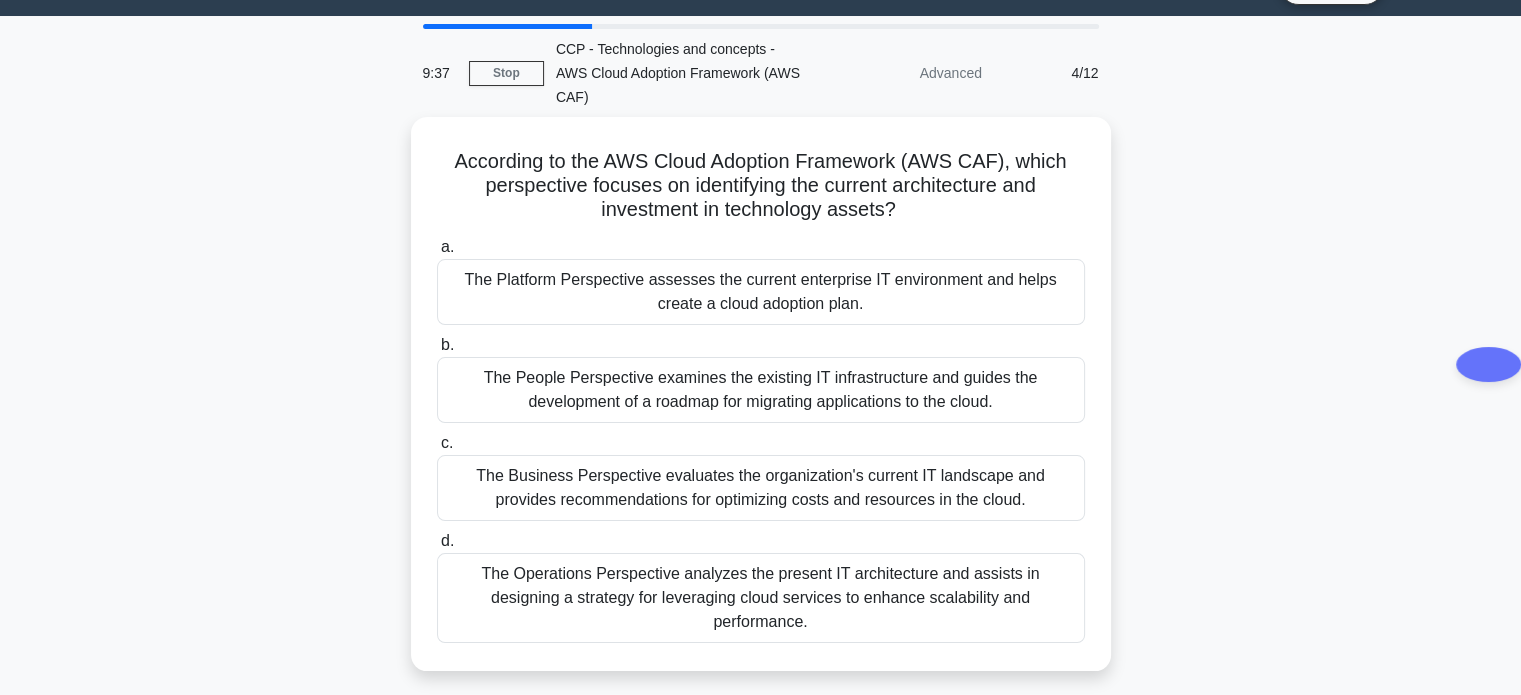 click on "a.
The Platform Perspective assesses the current enterprise IT environment and helps create a cloud adoption plan.
b.
c.
d." at bounding box center [761, 439] 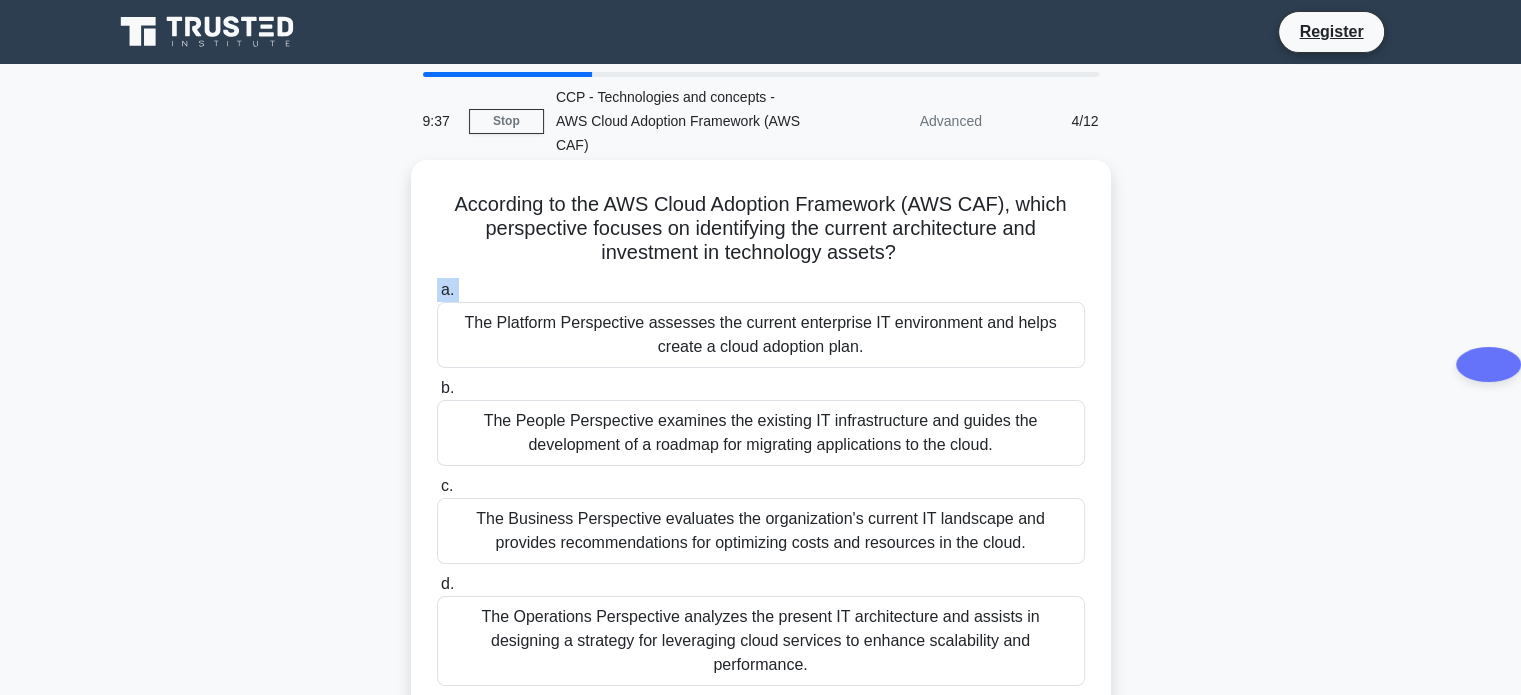 click on "a.
The Platform Perspective assesses the current enterprise IT environment and helps create a cloud adoption plan." at bounding box center (761, 323) 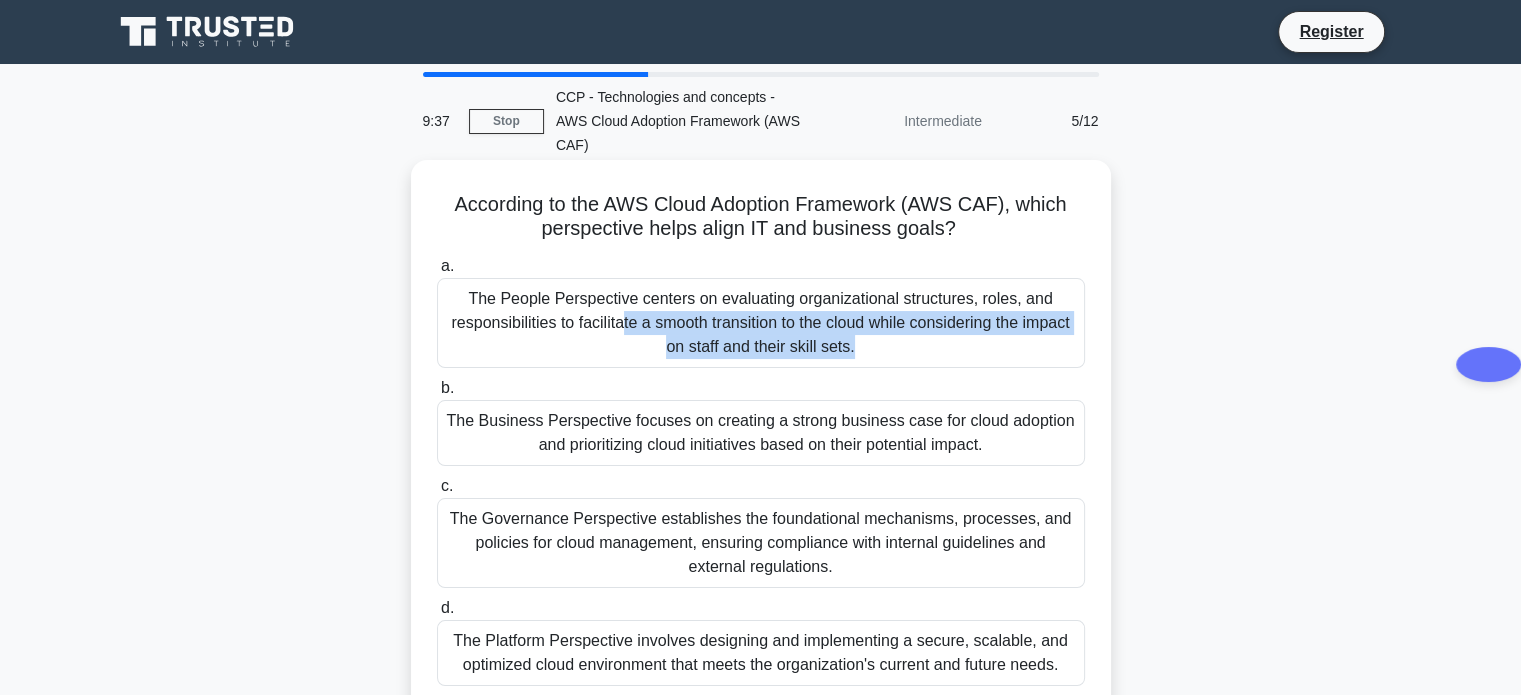 click on "The People Perspective centers on evaluating organizational structures, roles, and responsibilities to facilitate a smooth transition to the cloud while considering the impact on staff and their skill sets." at bounding box center [761, 323] 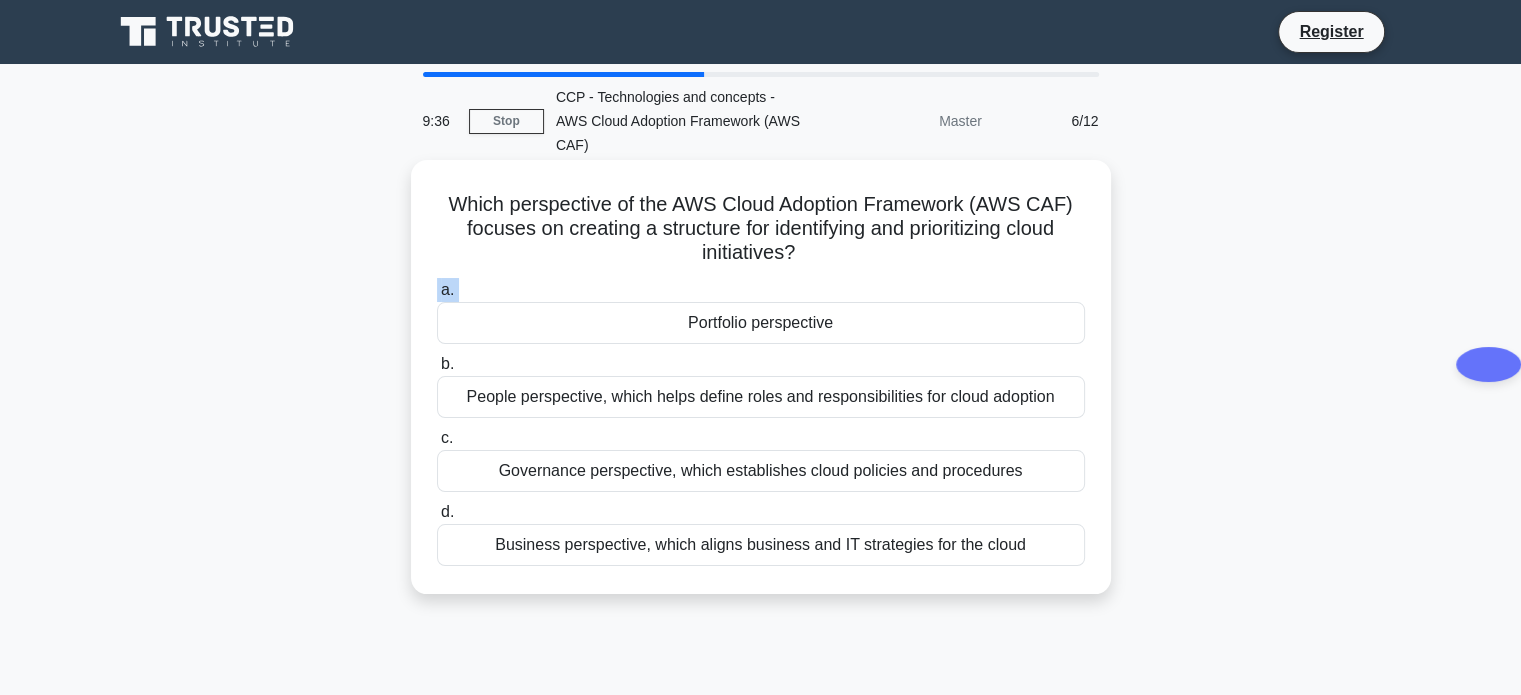 click on "a.
Portfolio perspective" at bounding box center [761, 311] 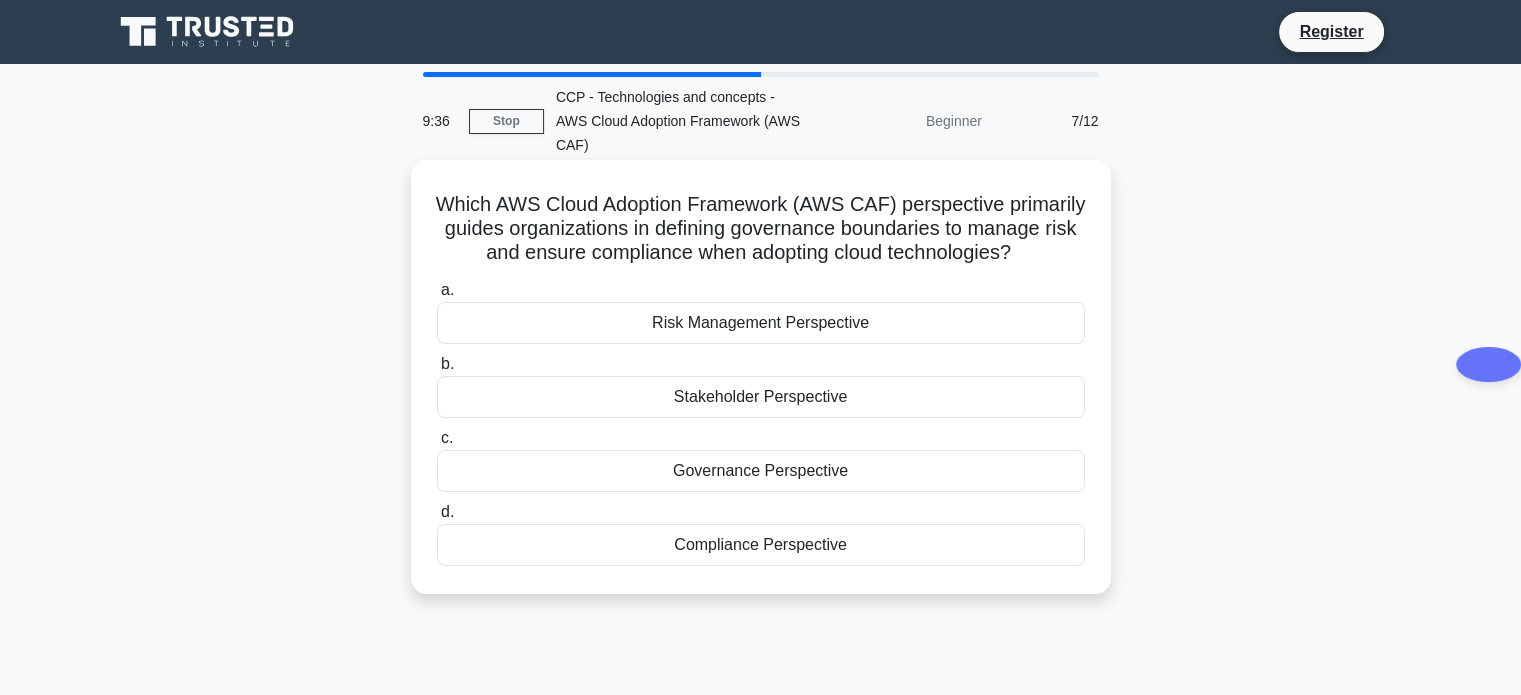 click on "a.
Risk Management Perspective" at bounding box center (761, 311) 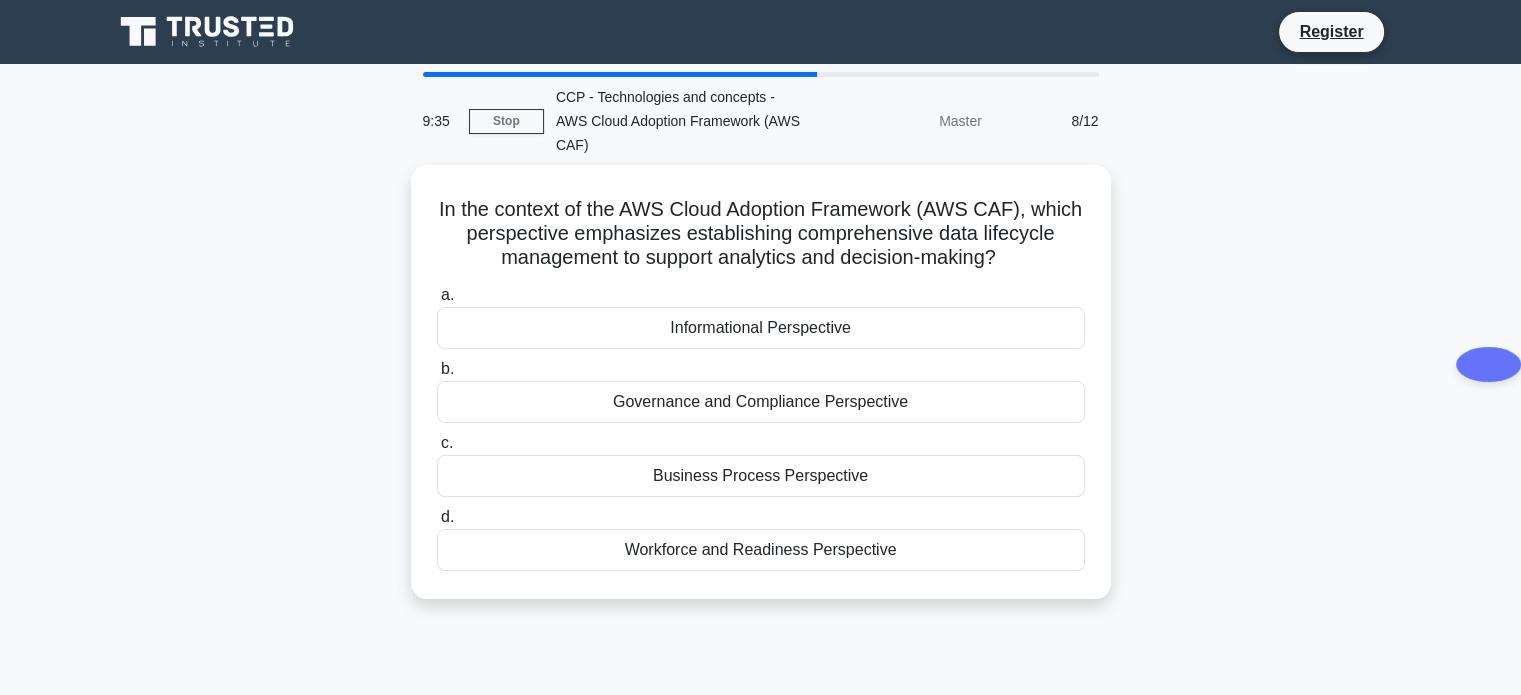 click on "Informational Perspective" at bounding box center [761, 328] 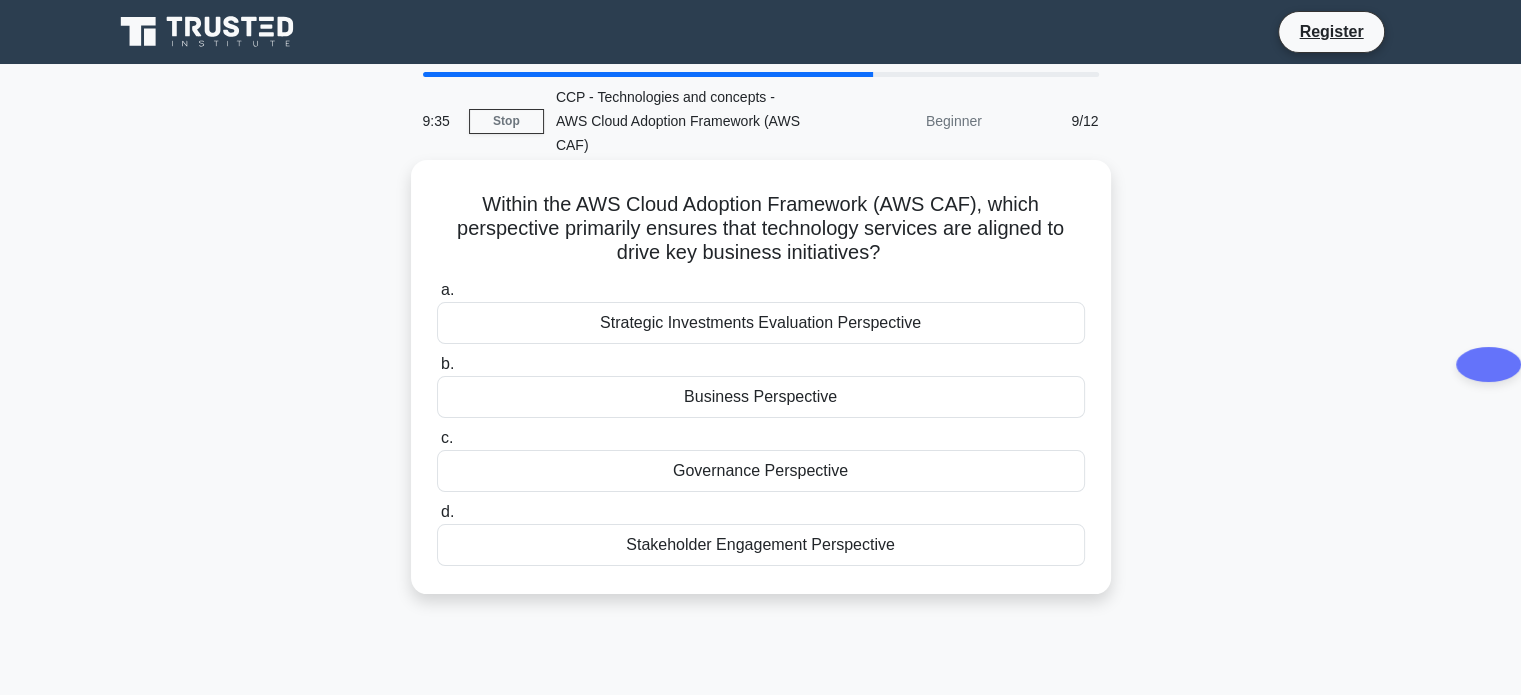 drag, startPoint x: 776, startPoint y: 292, endPoint x: 775, endPoint y: 312, distance: 20.024984 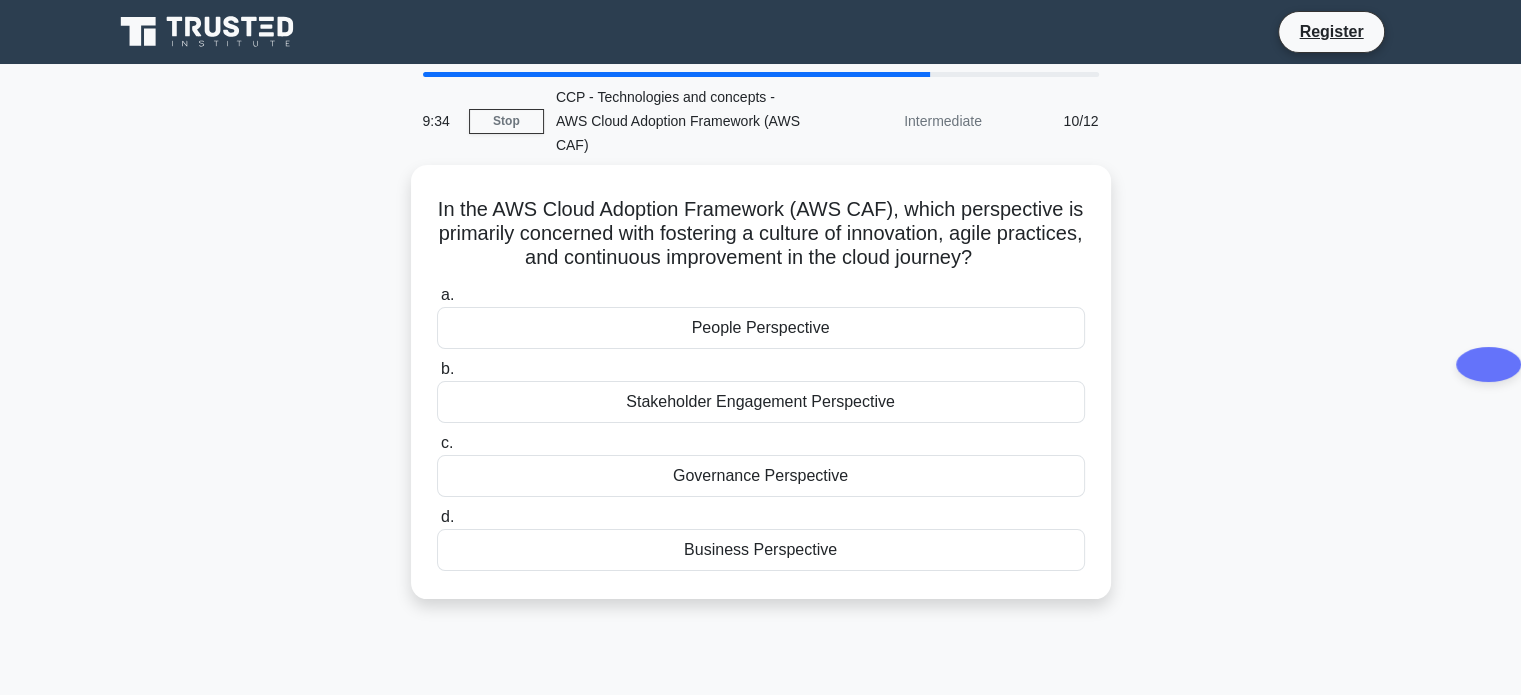 click on "People Perspective" at bounding box center [761, 328] 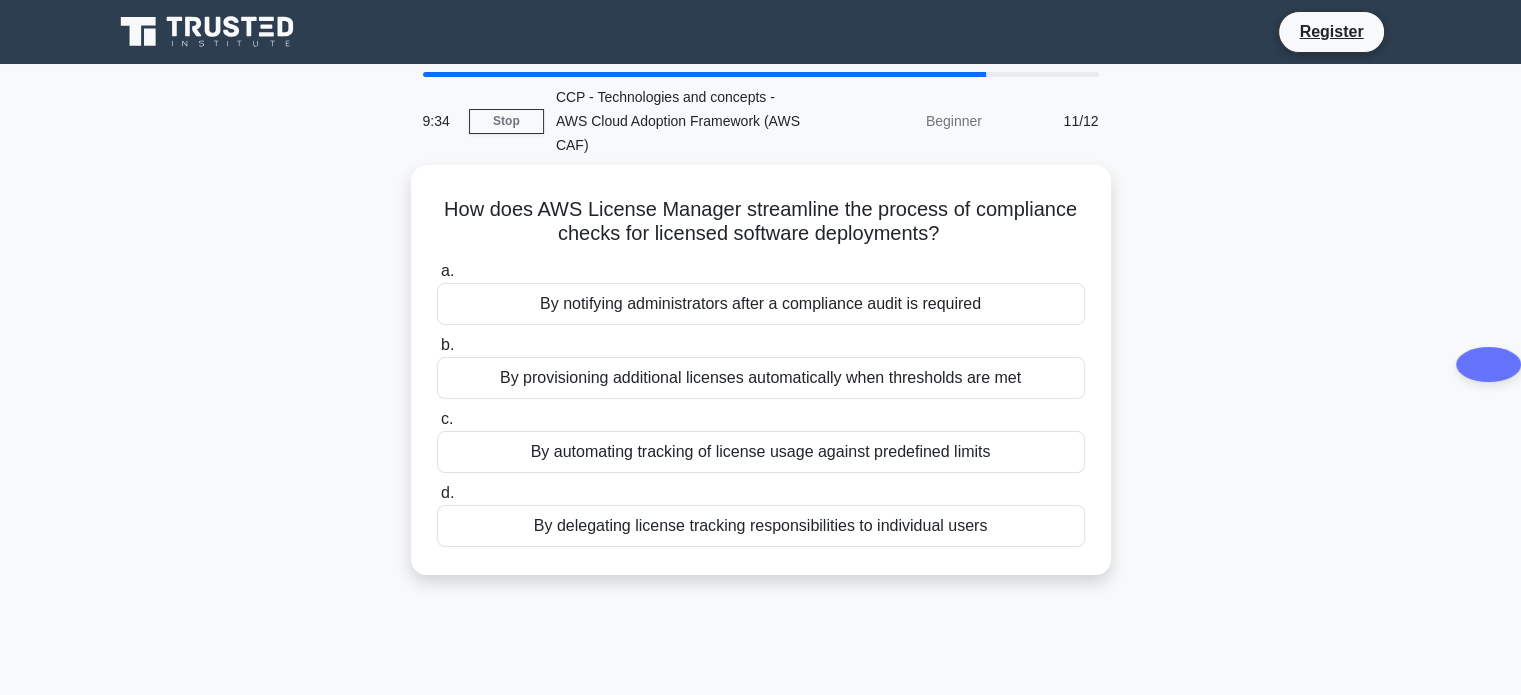 click on "b.
By provisioning additional licenses automatically when thresholds are met" at bounding box center (761, 366) 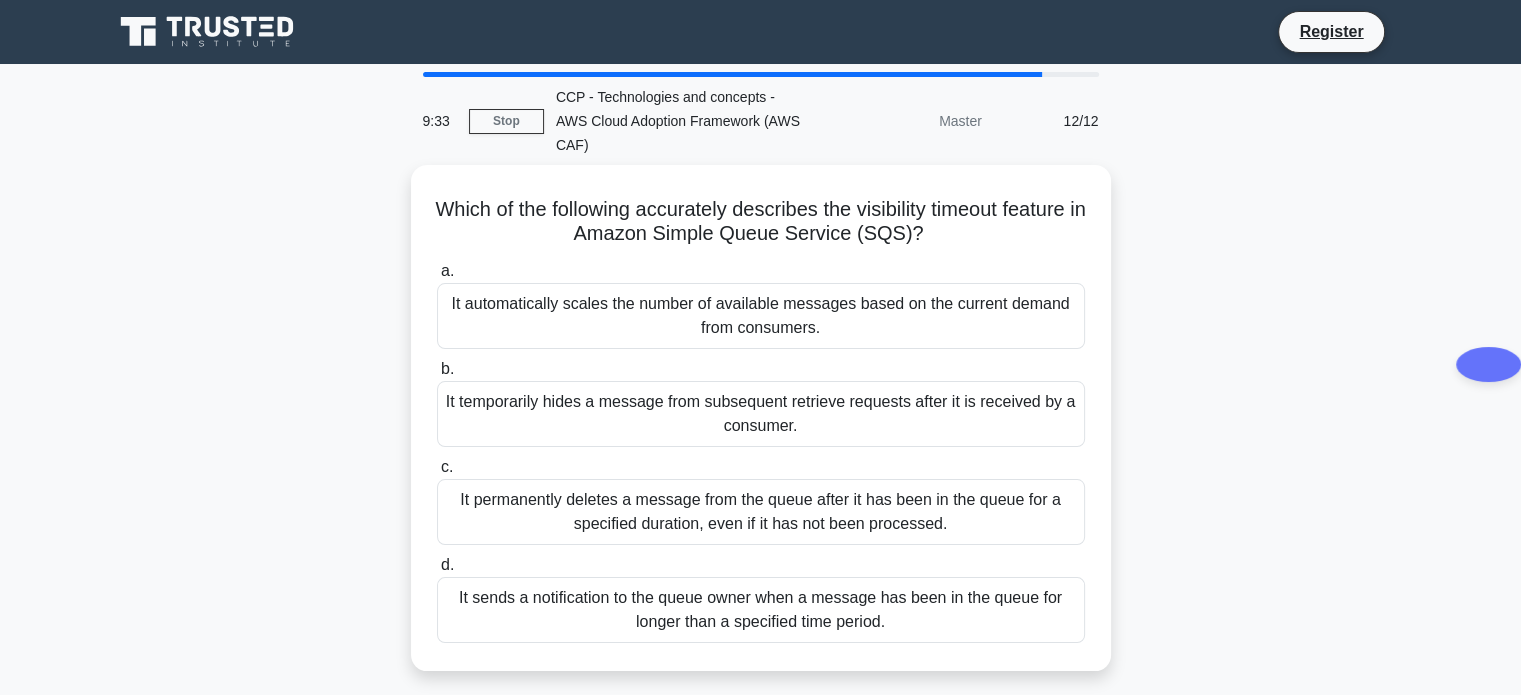 click on "It automatically scales the number of available messages based on the current demand from consumers." at bounding box center [761, 316] 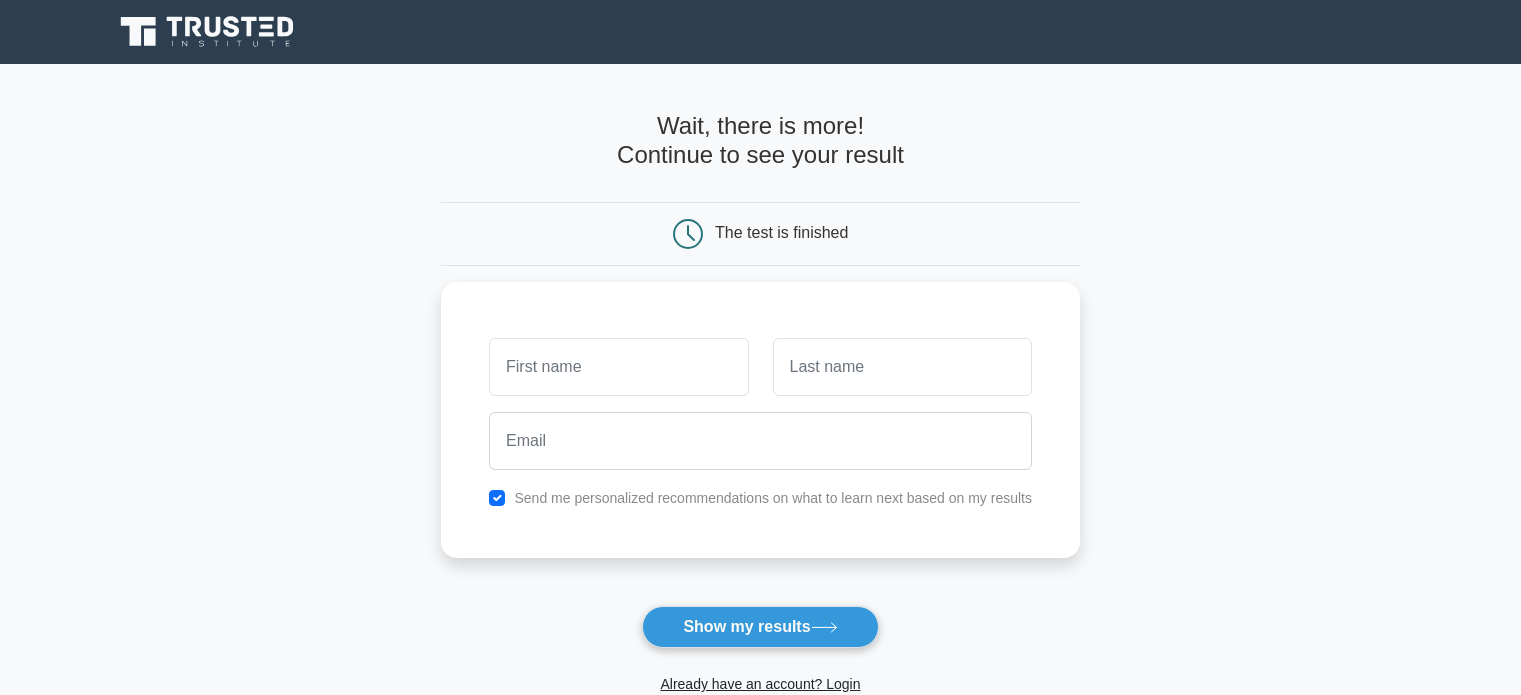 scroll, scrollTop: 308, scrollLeft: 0, axis: vertical 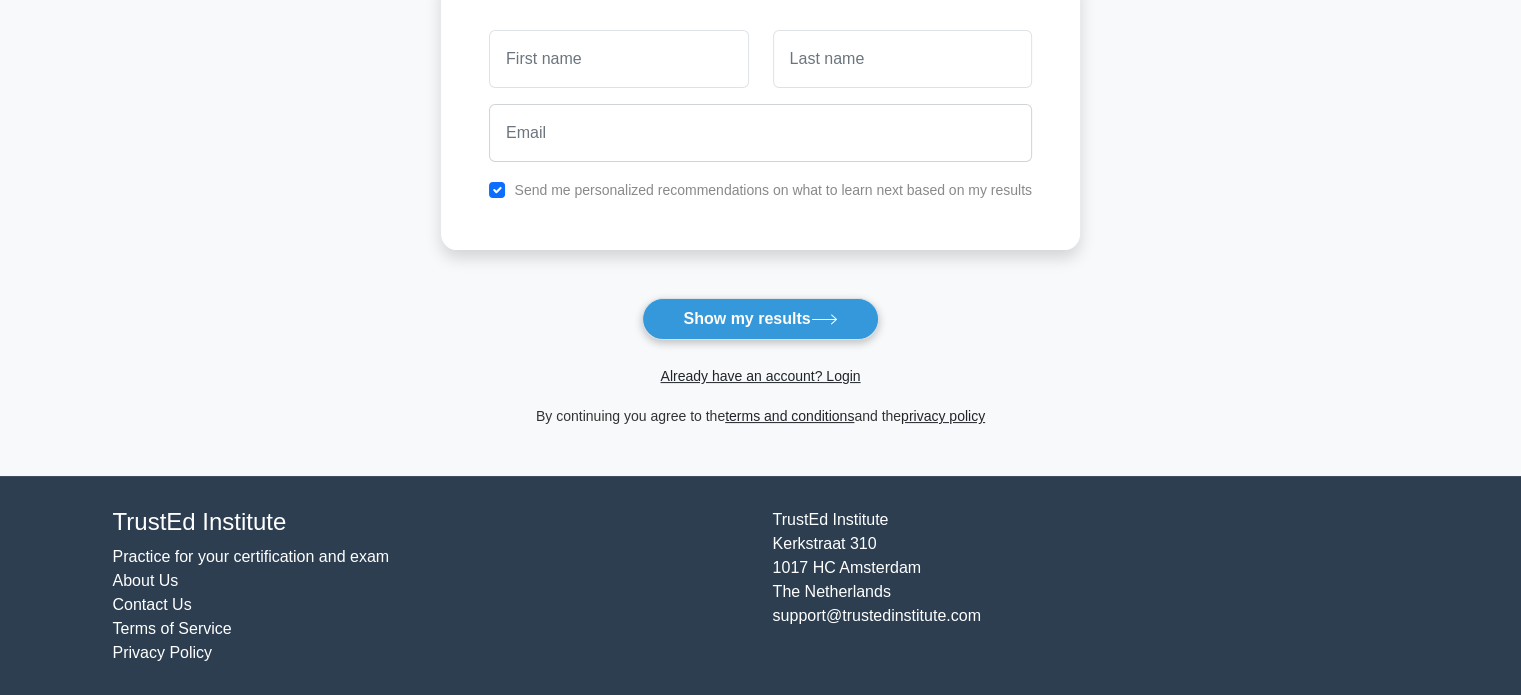 click on "Show my results" at bounding box center [760, 319] 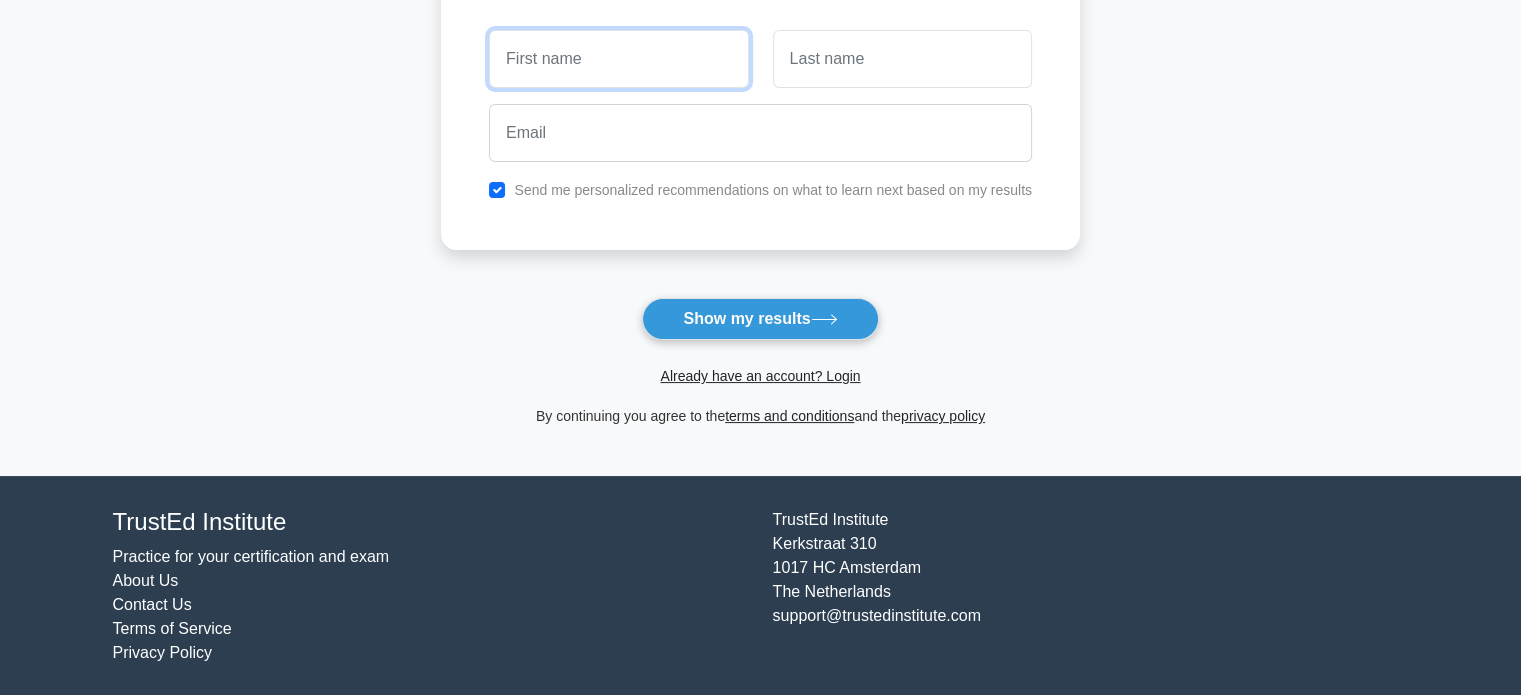 scroll, scrollTop: 308, scrollLeft: 0, axis: vertical 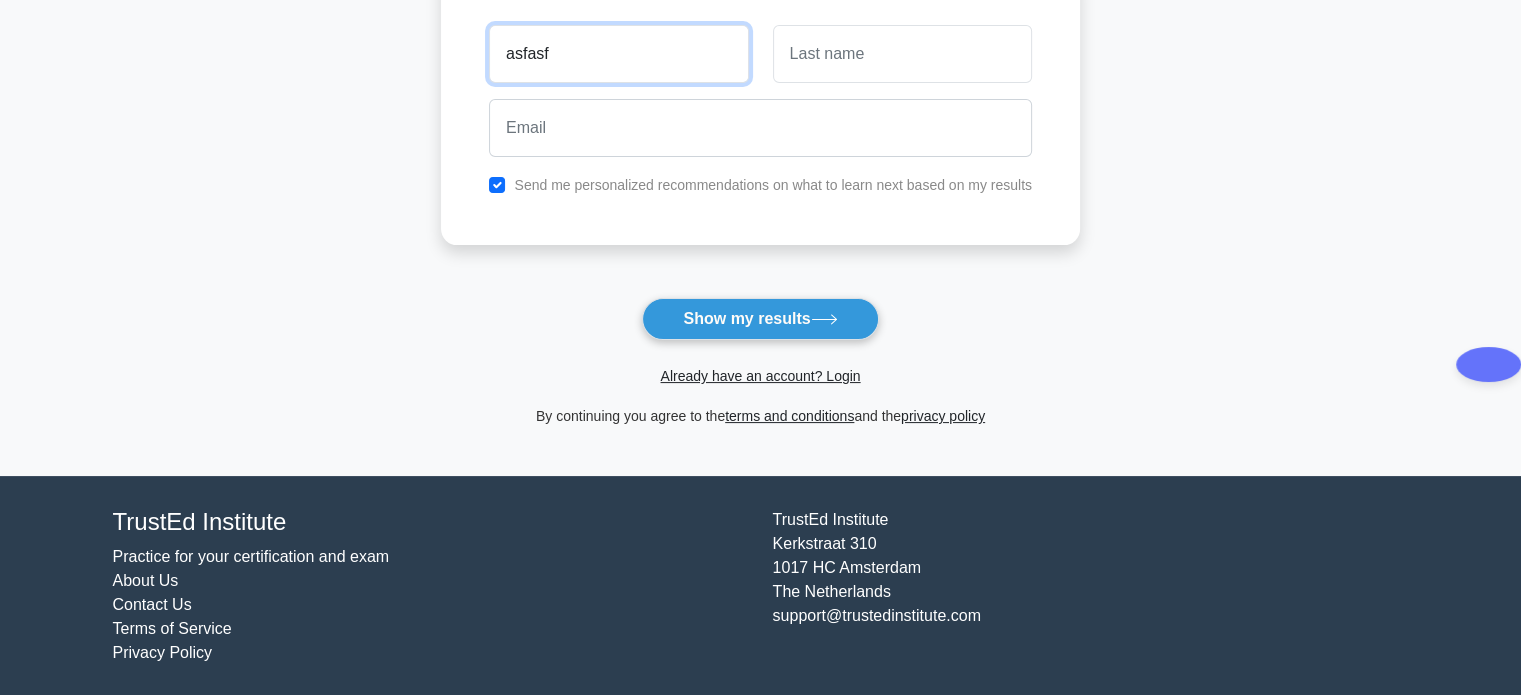 type on "asfasf" 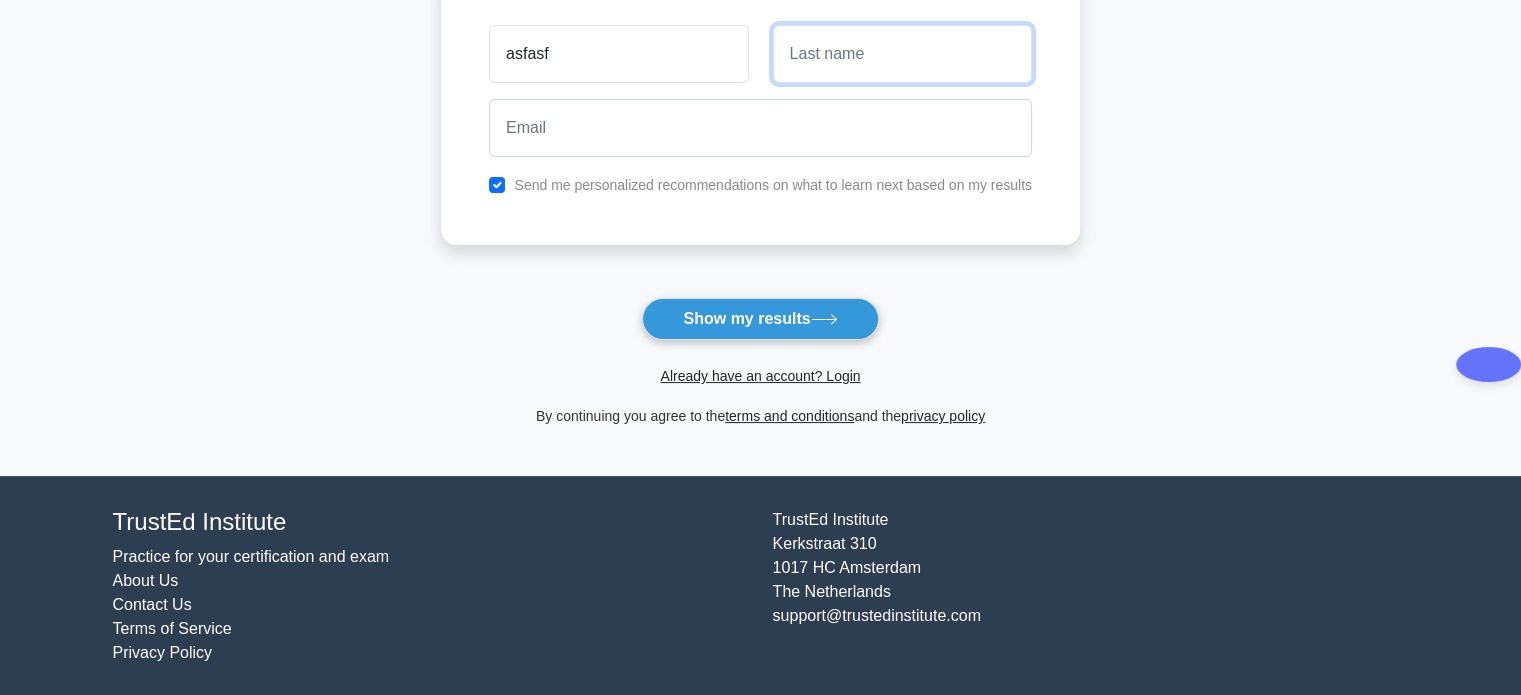 click at bounding box center (902, 54) 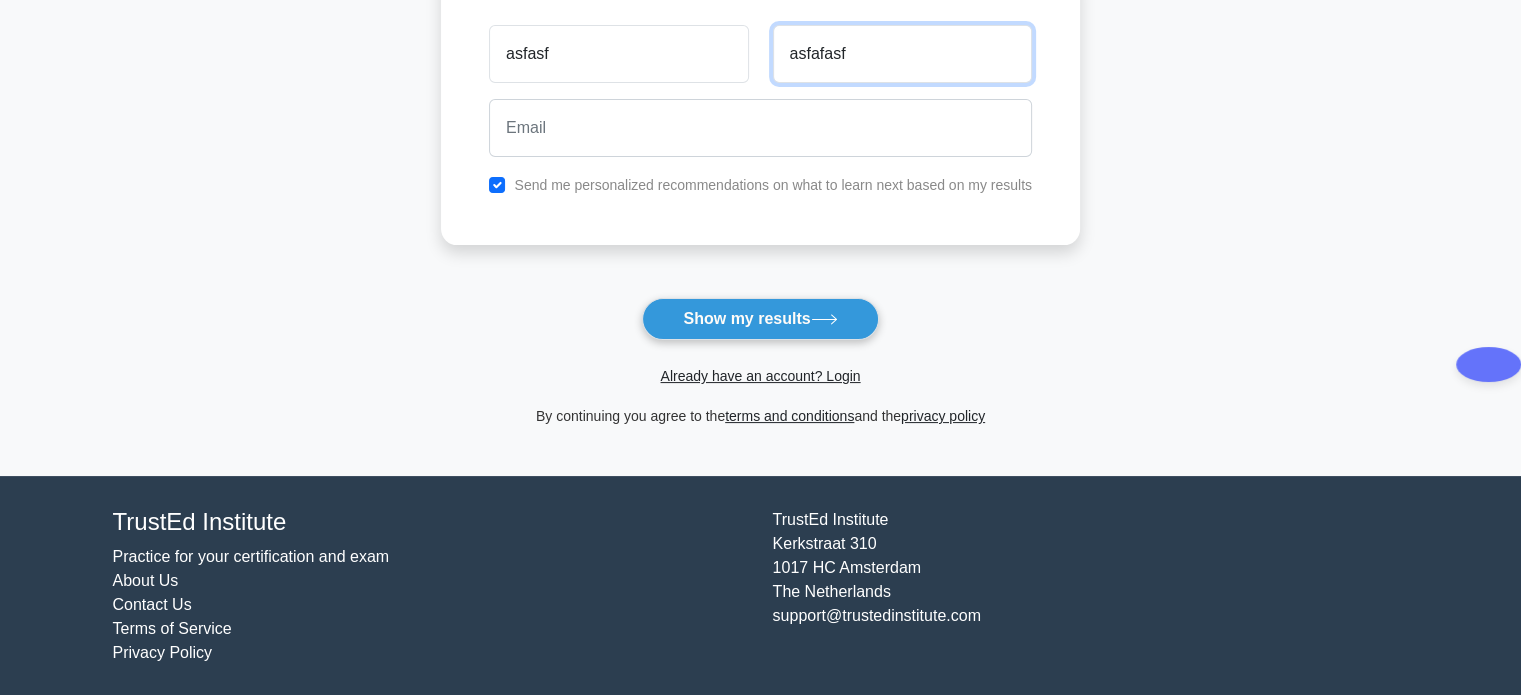 type on "asfafasf" 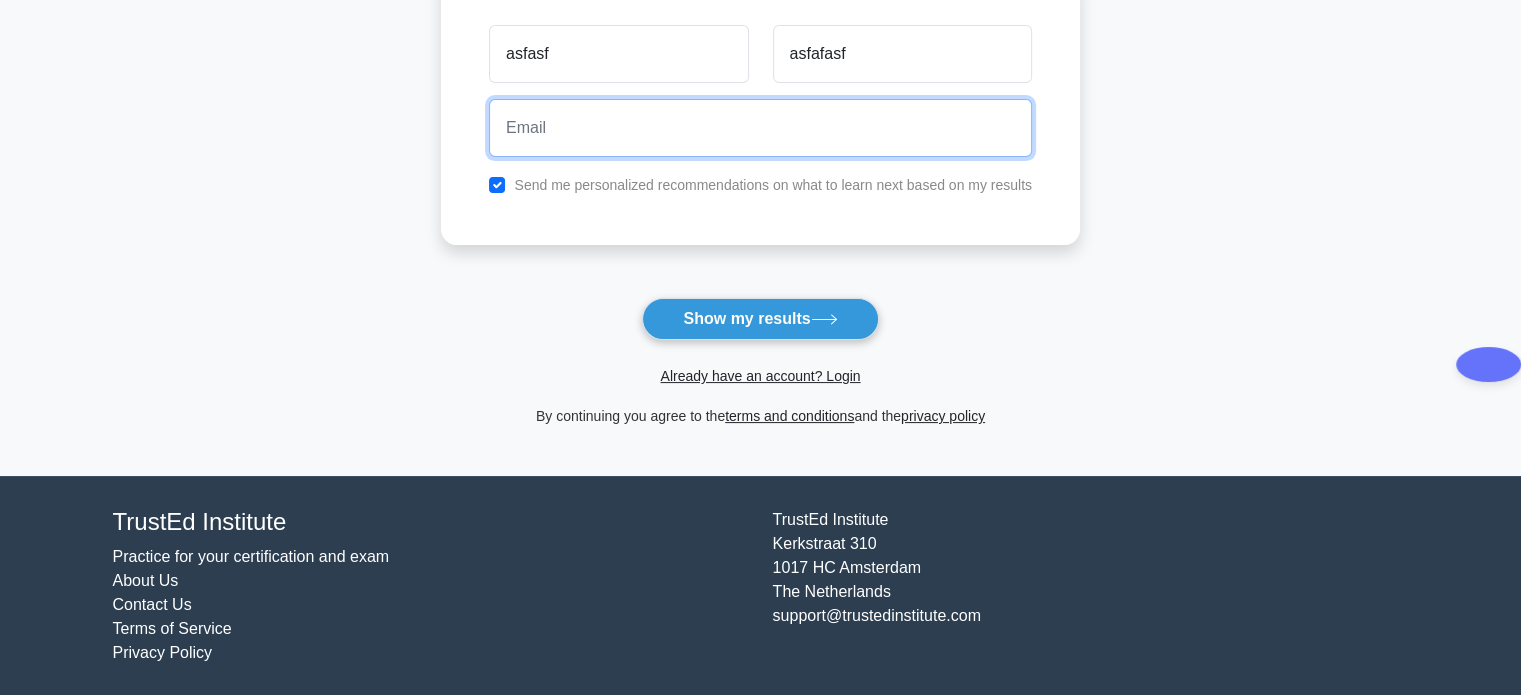 click at bounding box center [760, 128] 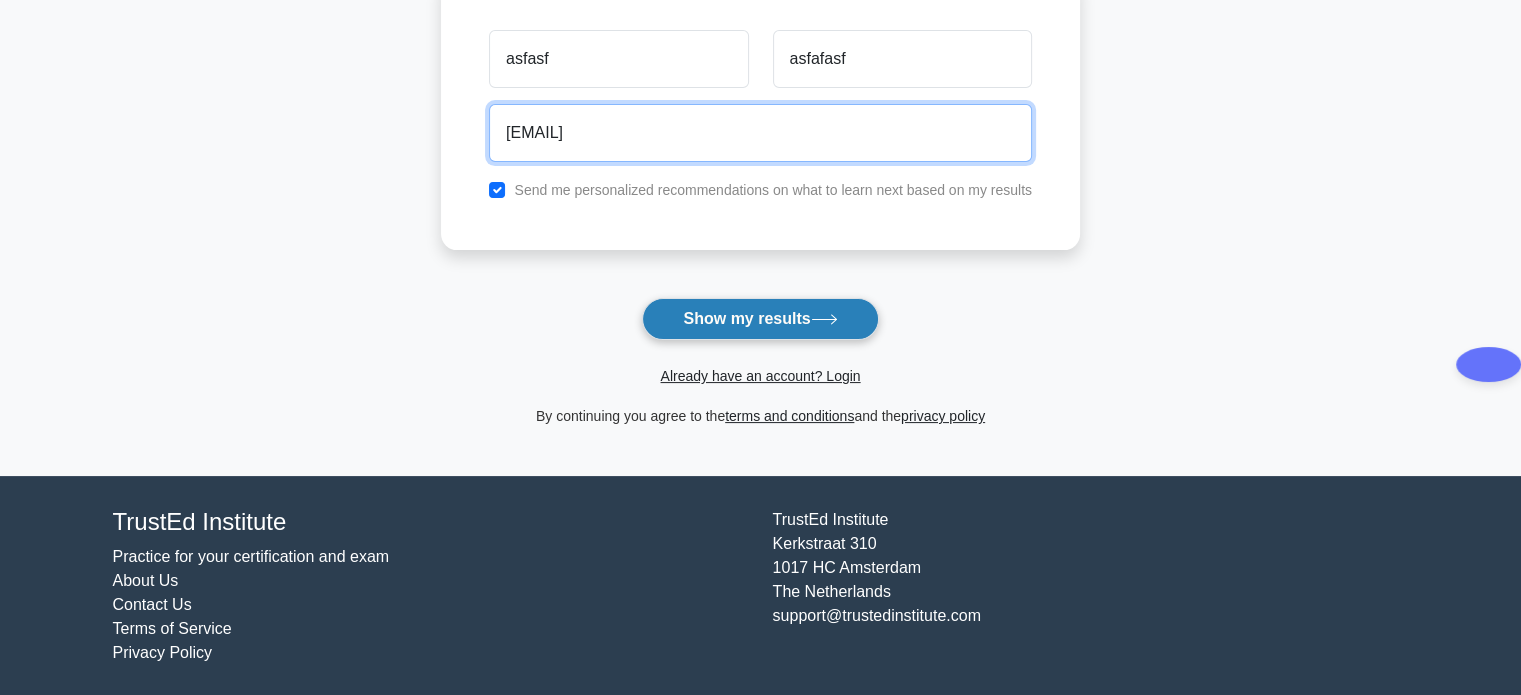 type on "asfasdf@wf.com" 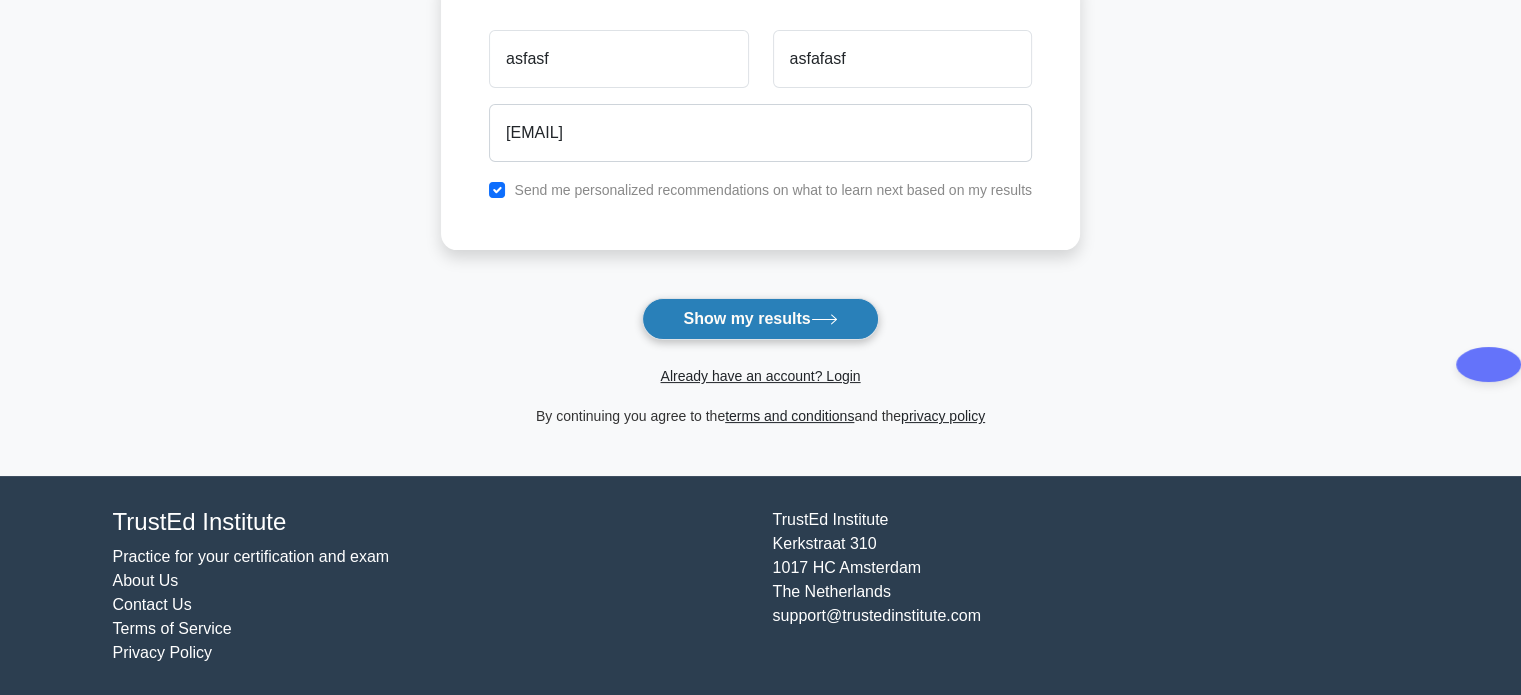 click on "Show my results" at bounding box center (760, 319) 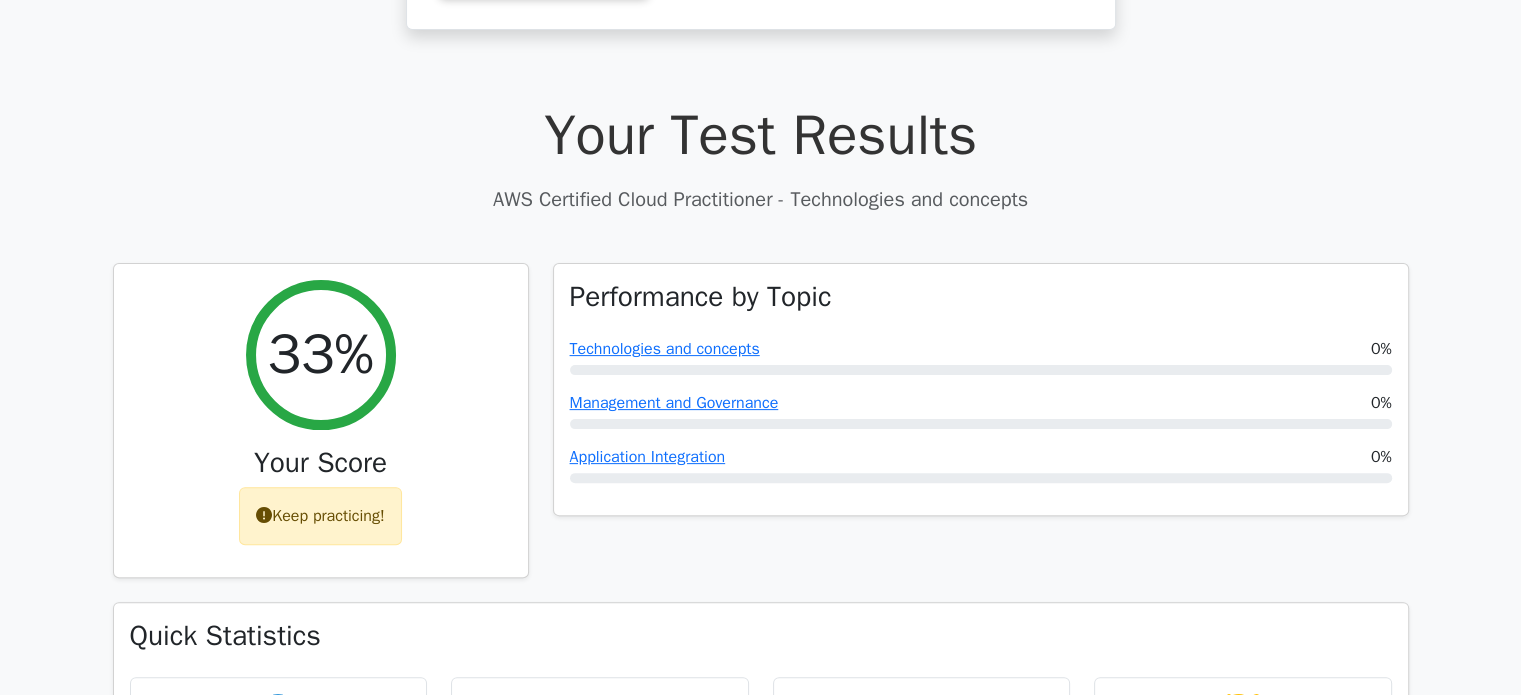 scroll, scrollTop: 600, scrollLeft: 0, axis: vertical 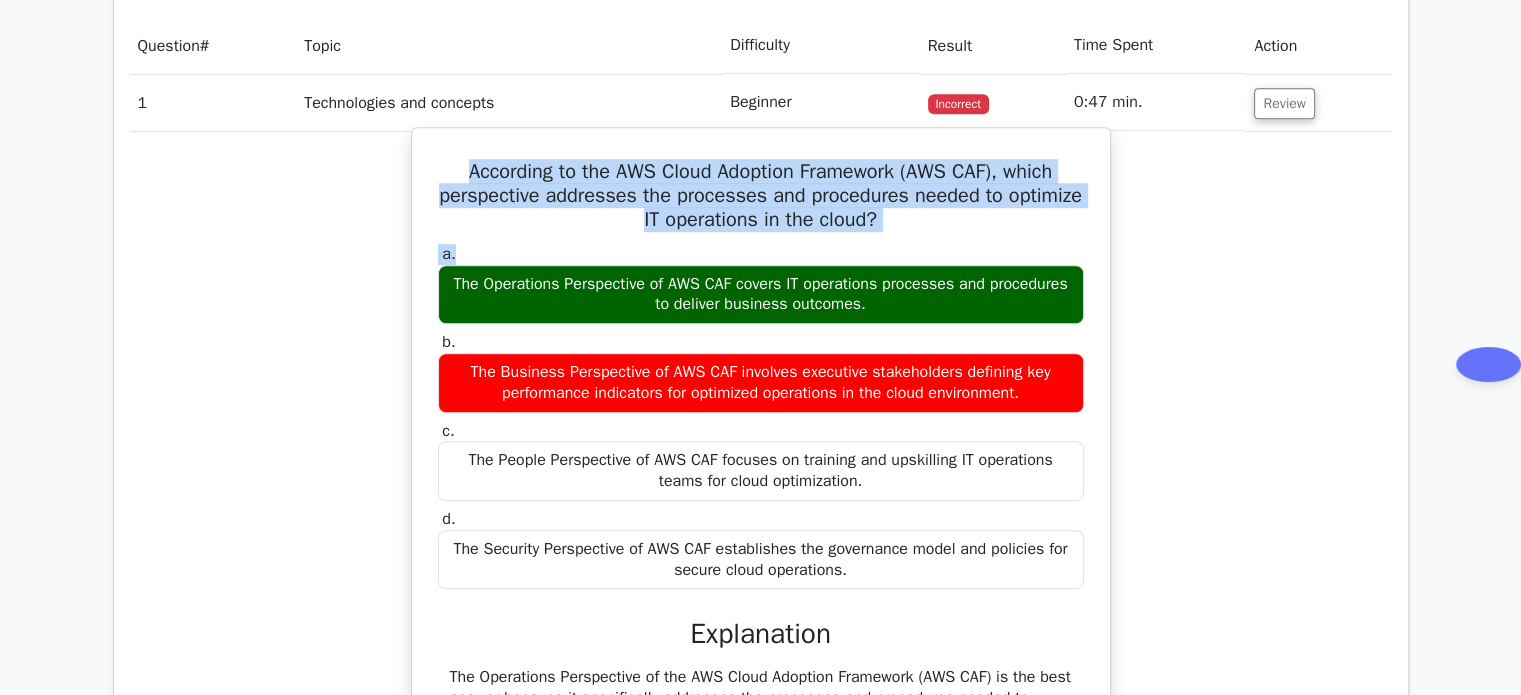 drag, startPoint x: 448, startPoint y: 171, endPoint x: 859, endPoint y: 258, distance: 420.10712 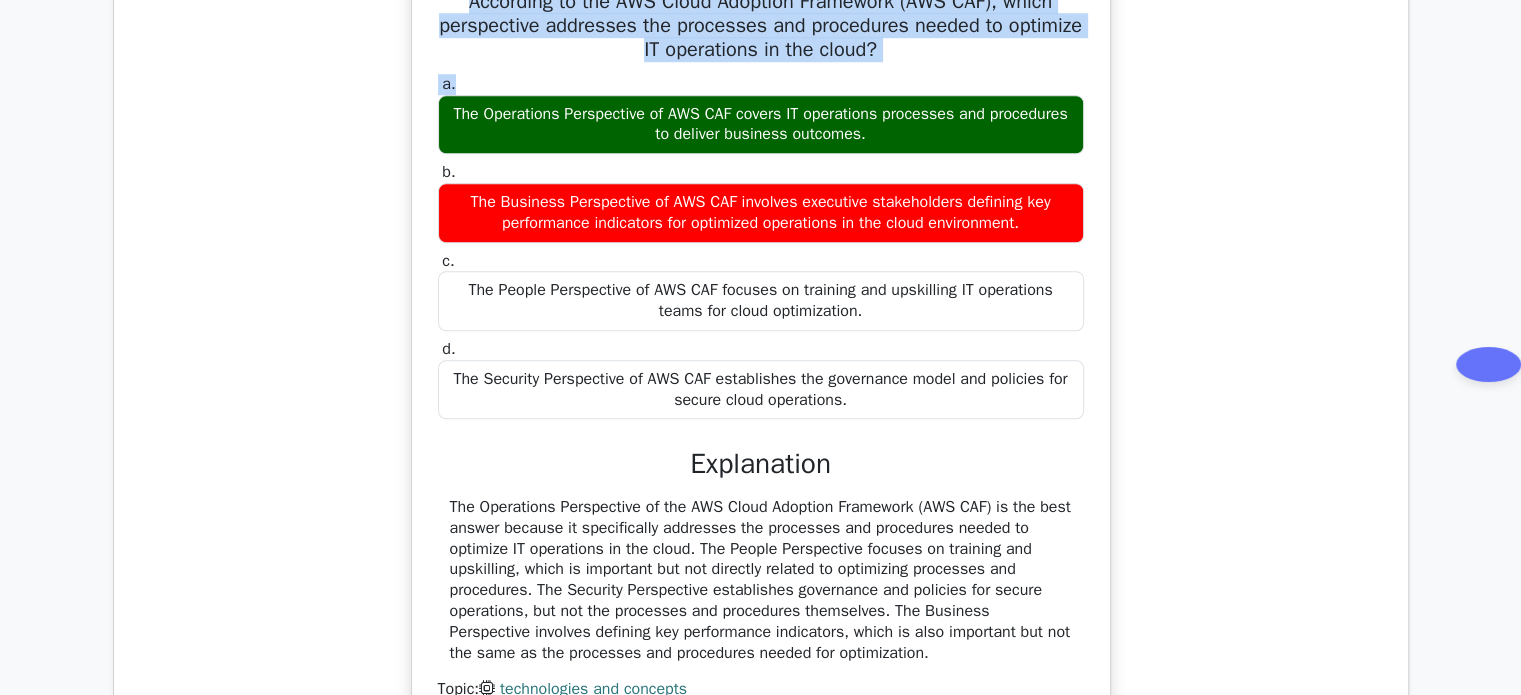 scroll, scrollTop: 1600, scrollLeft: 0, axis: vertical 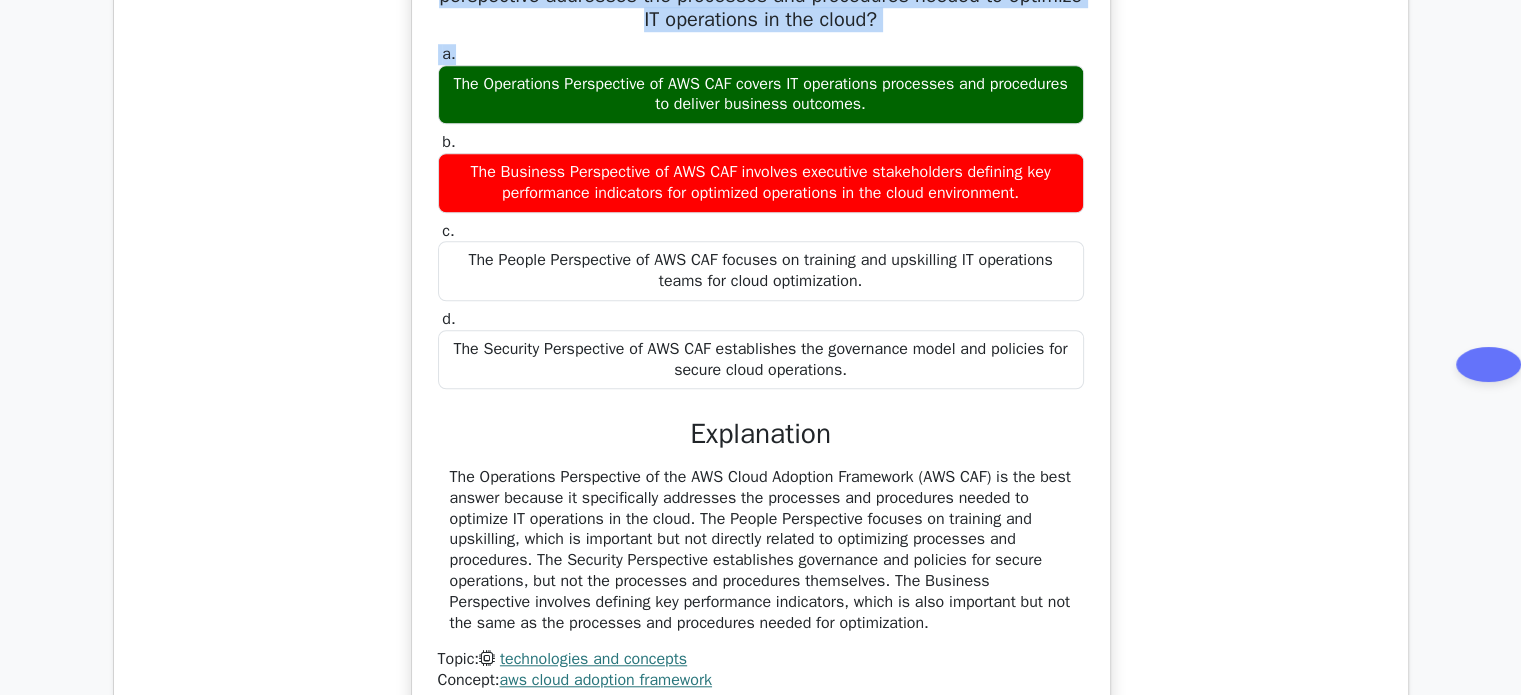 click on "The Security Perspective of AWS CAF establishes the governance model and policies for secure cloud operations." at bounding box center (761, 360) 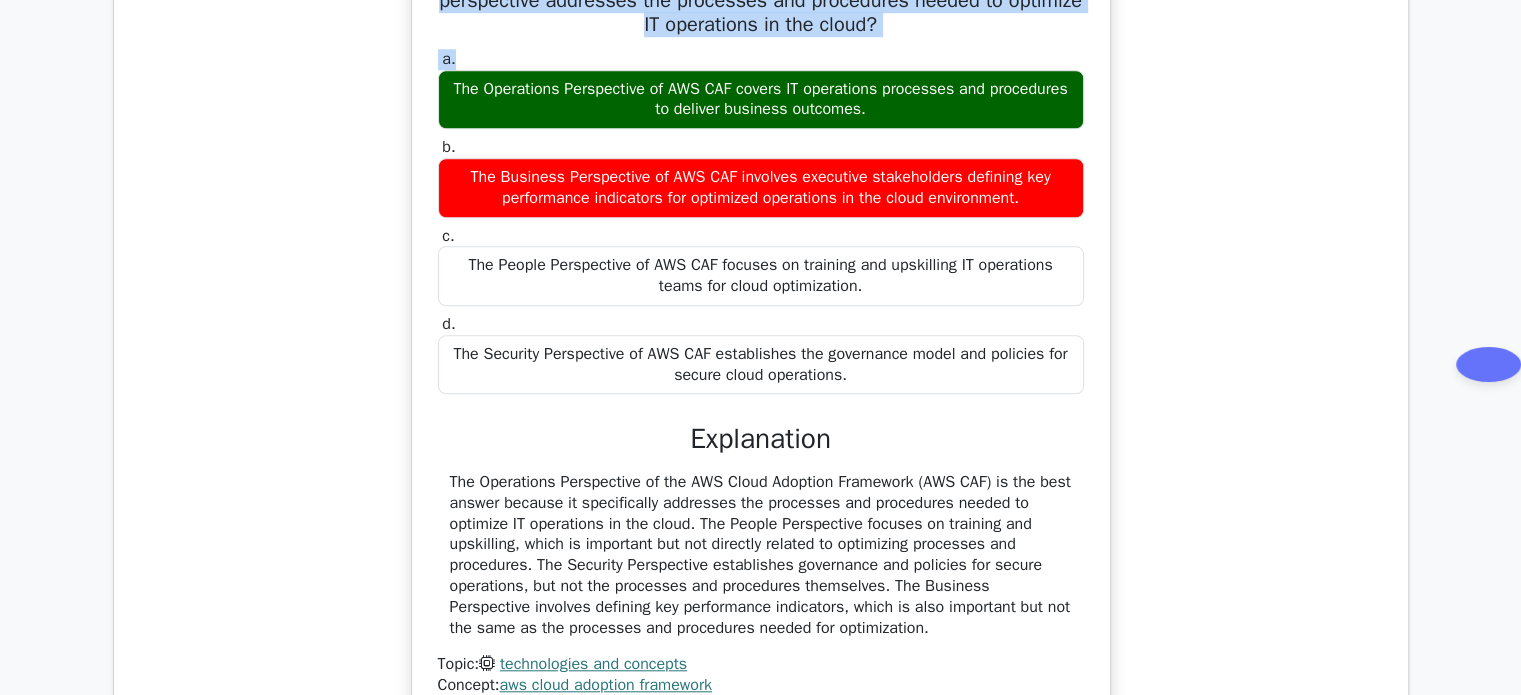 click on "According to the AWS Cloud Adoption Framework (AWS CAF), which perspective addresses the processes and procedures needed to optimize IT operations in the cloud?
a.
The Operations Perspective of AWS CAF covers IT operations processes and procedures to deliver business outcomes.
b.
c. d." at bounding box center [761, 338] 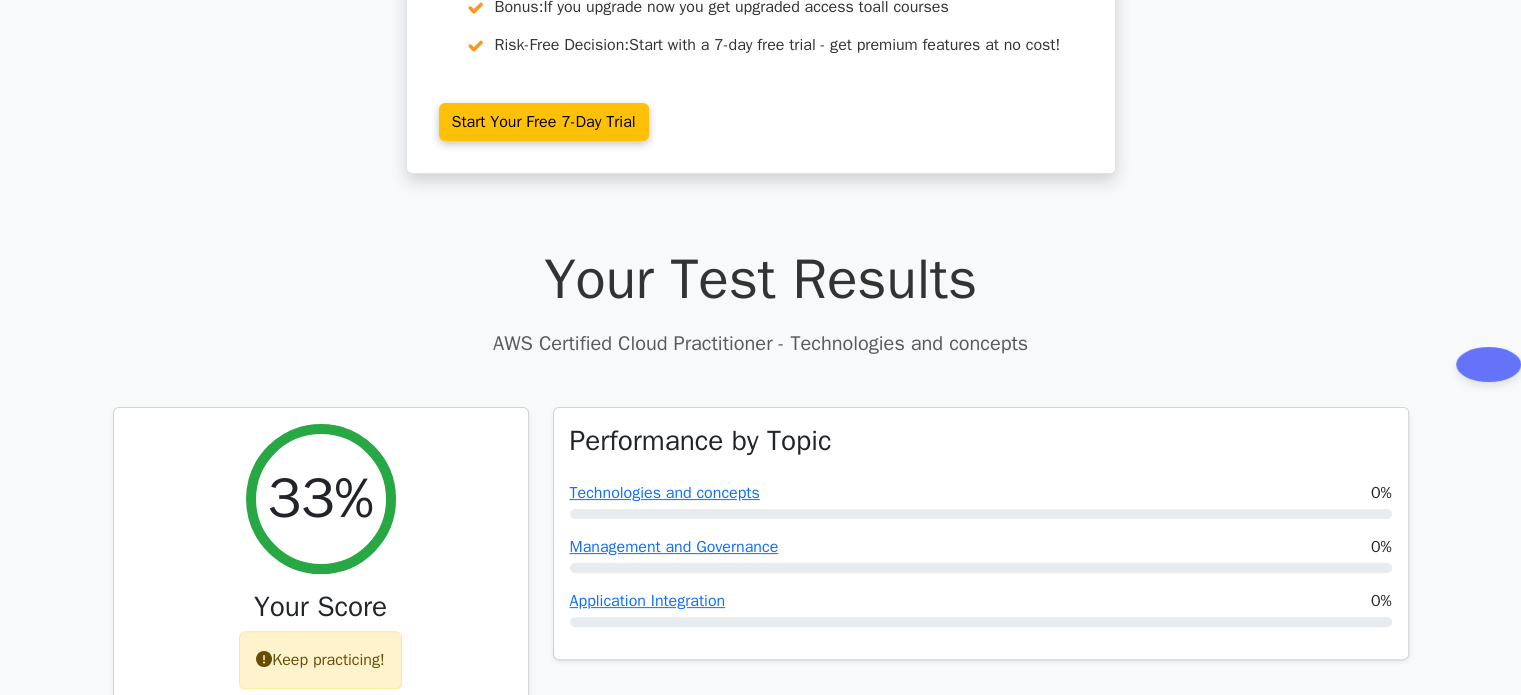 scroll, scrollTop: 0, scrollLeft: 0, axis: both 